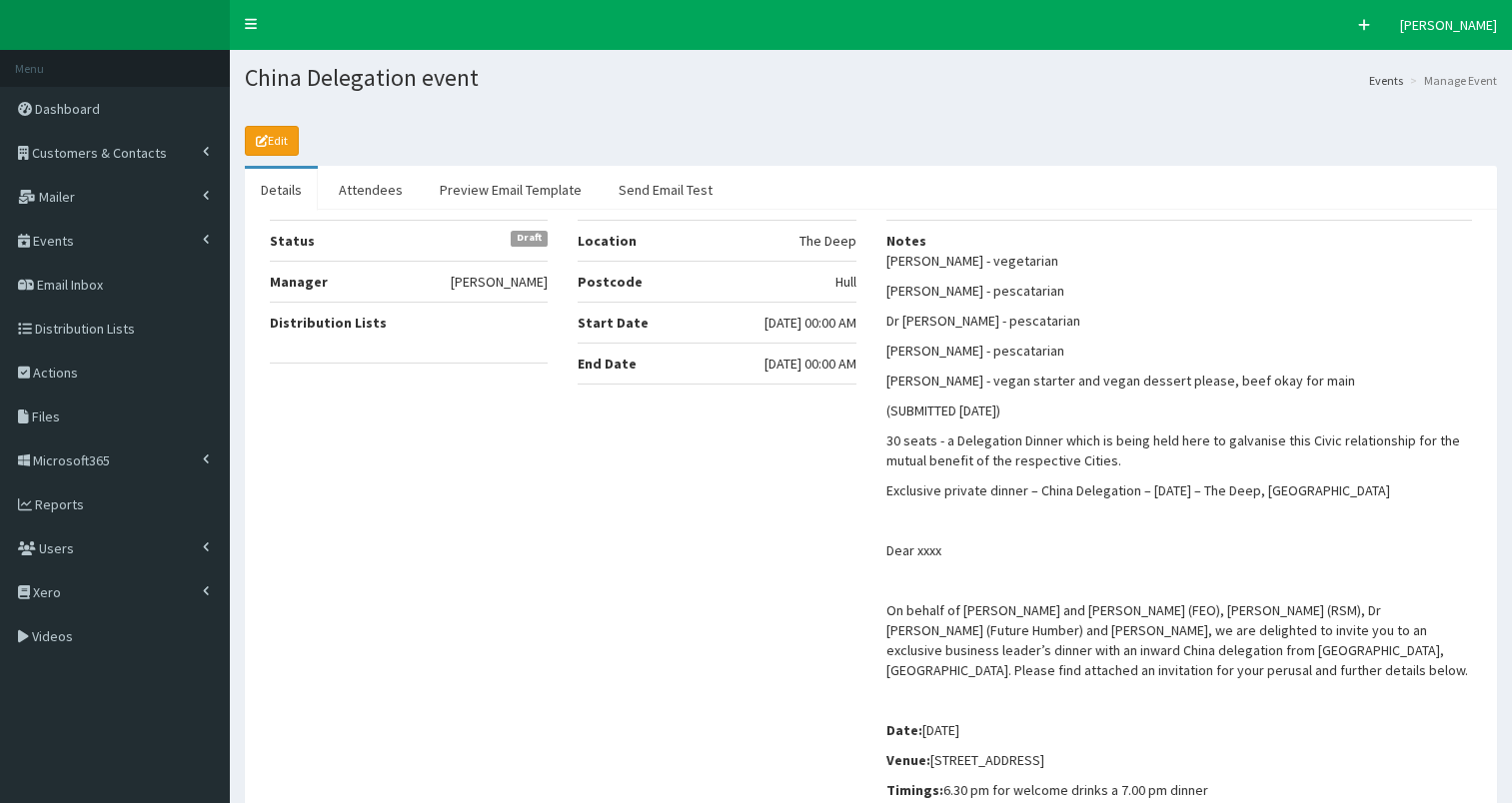 select on "50" 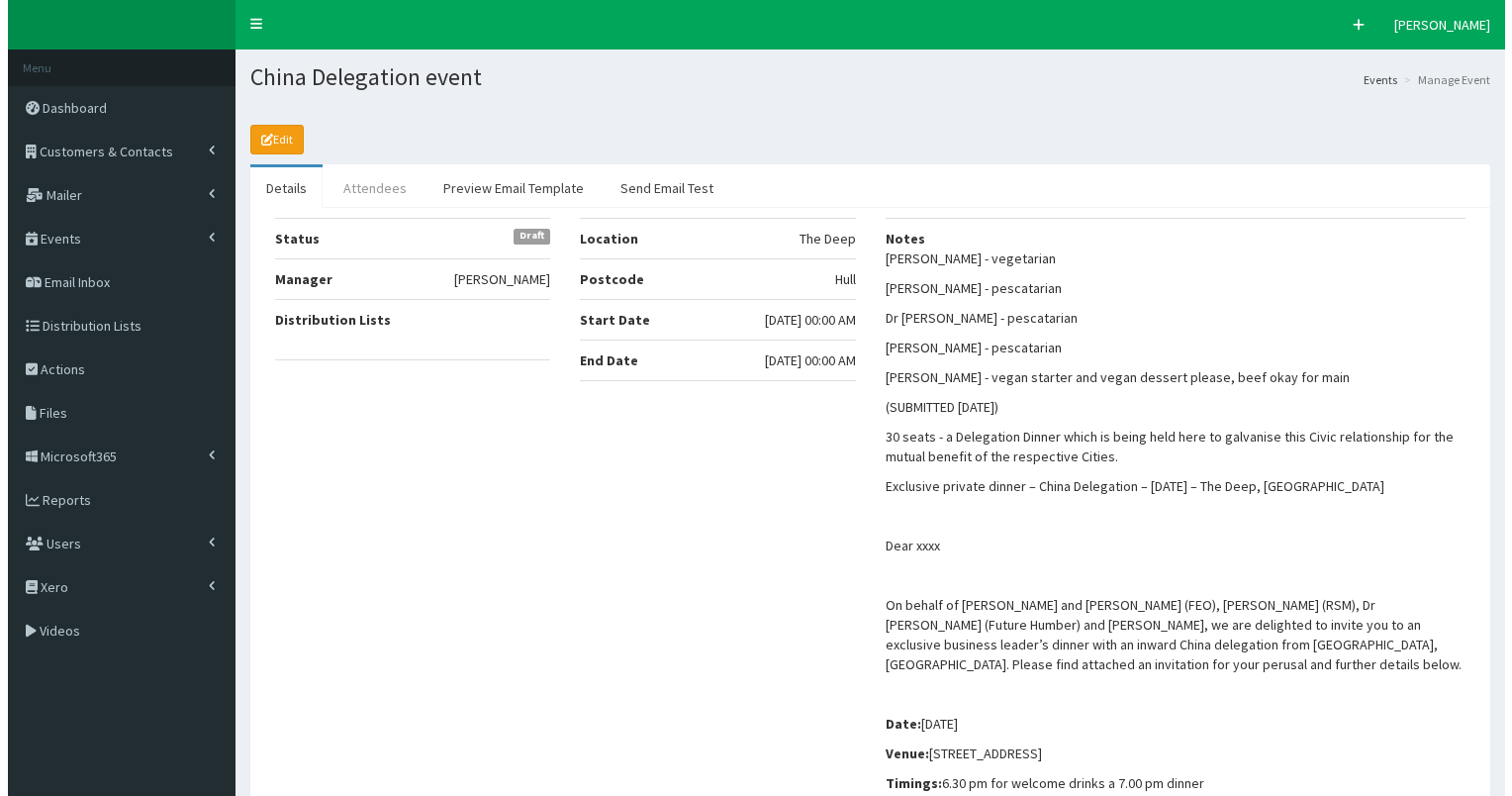 scroll, scrollTop: 0, scrollLeft: 0, axis: both 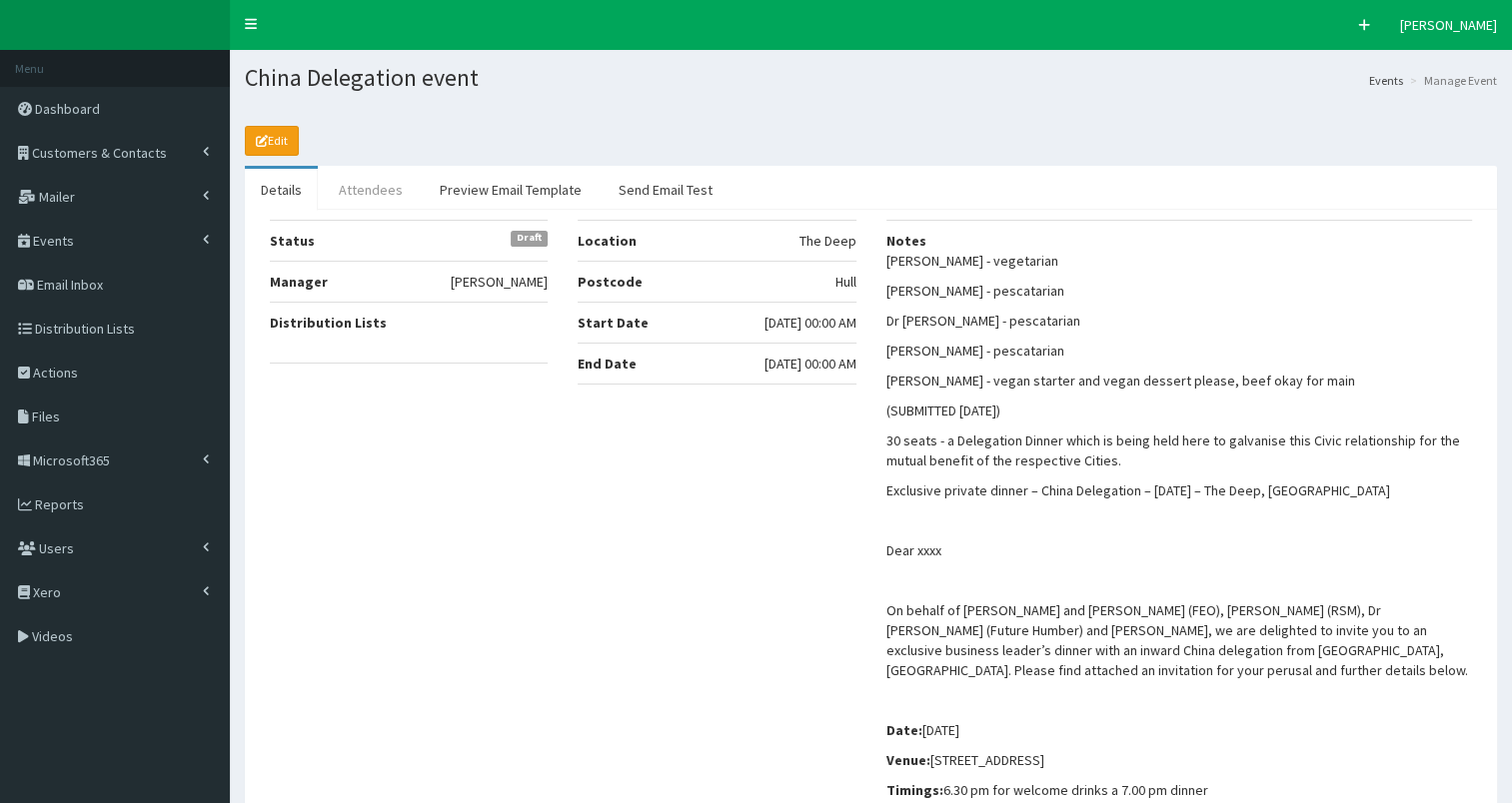click on "Attendees" at bounding box center (371, 190) 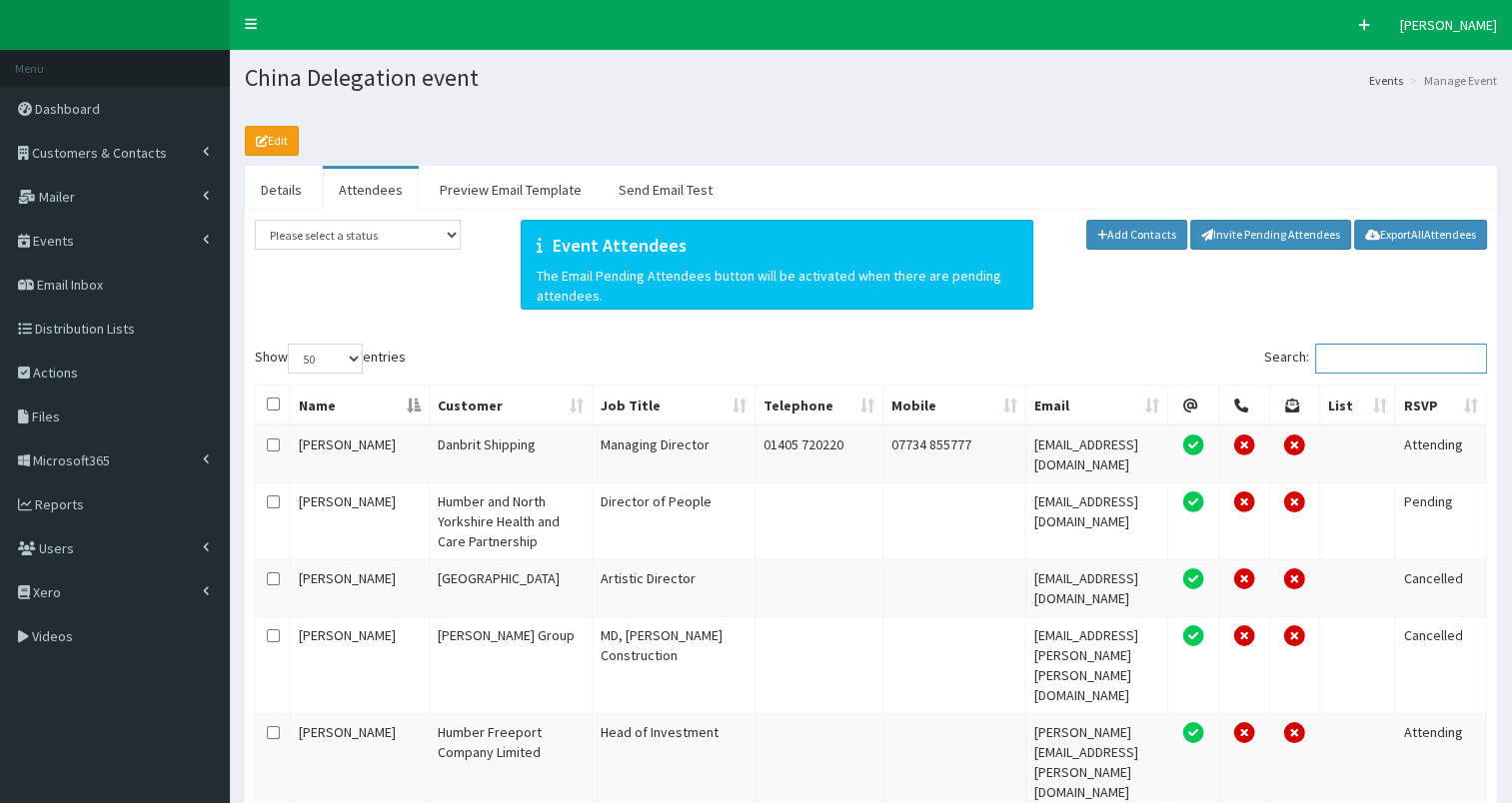 click on "Search:" at bounding box center (1401, 359) 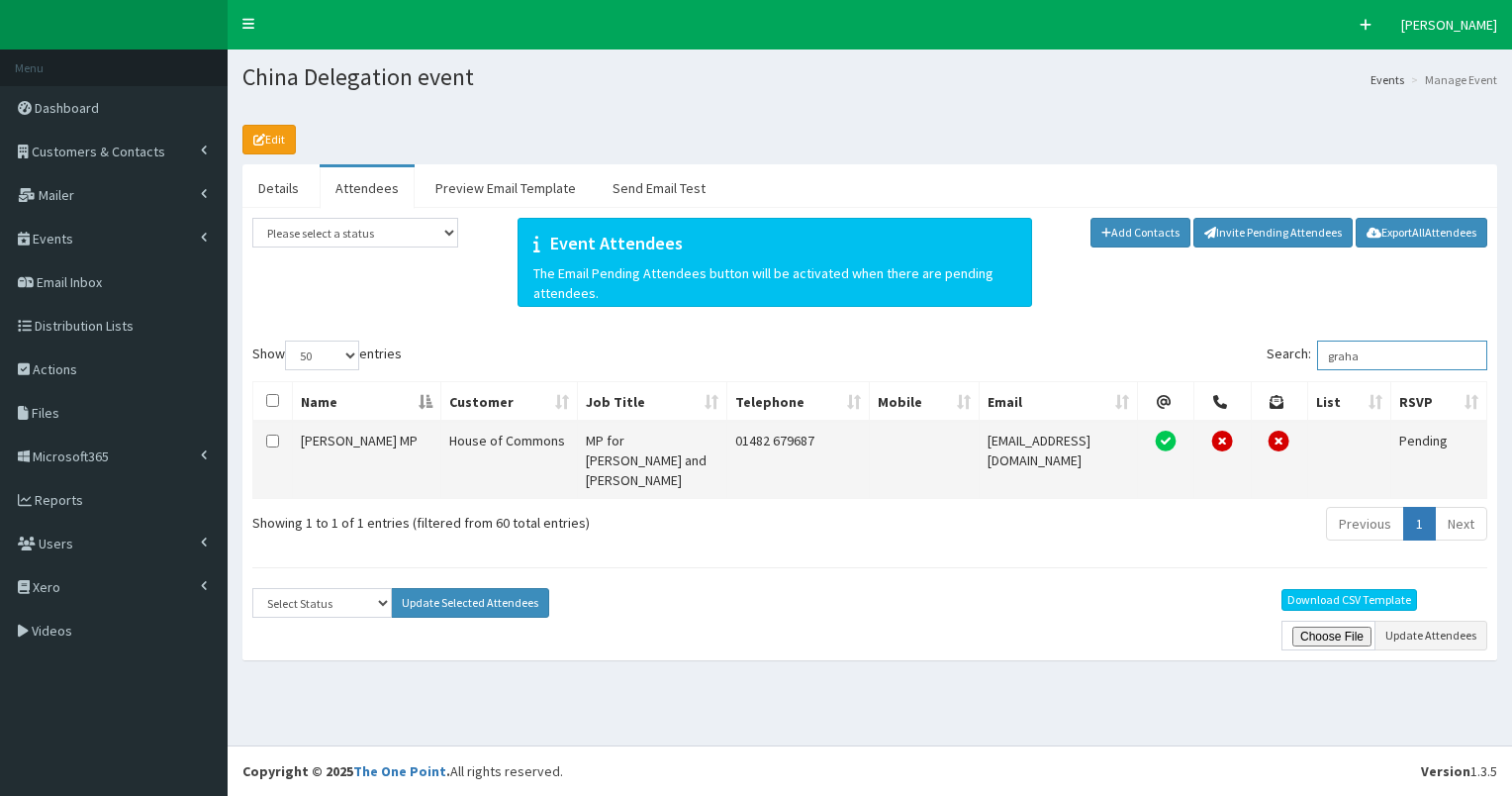 type on "graha" 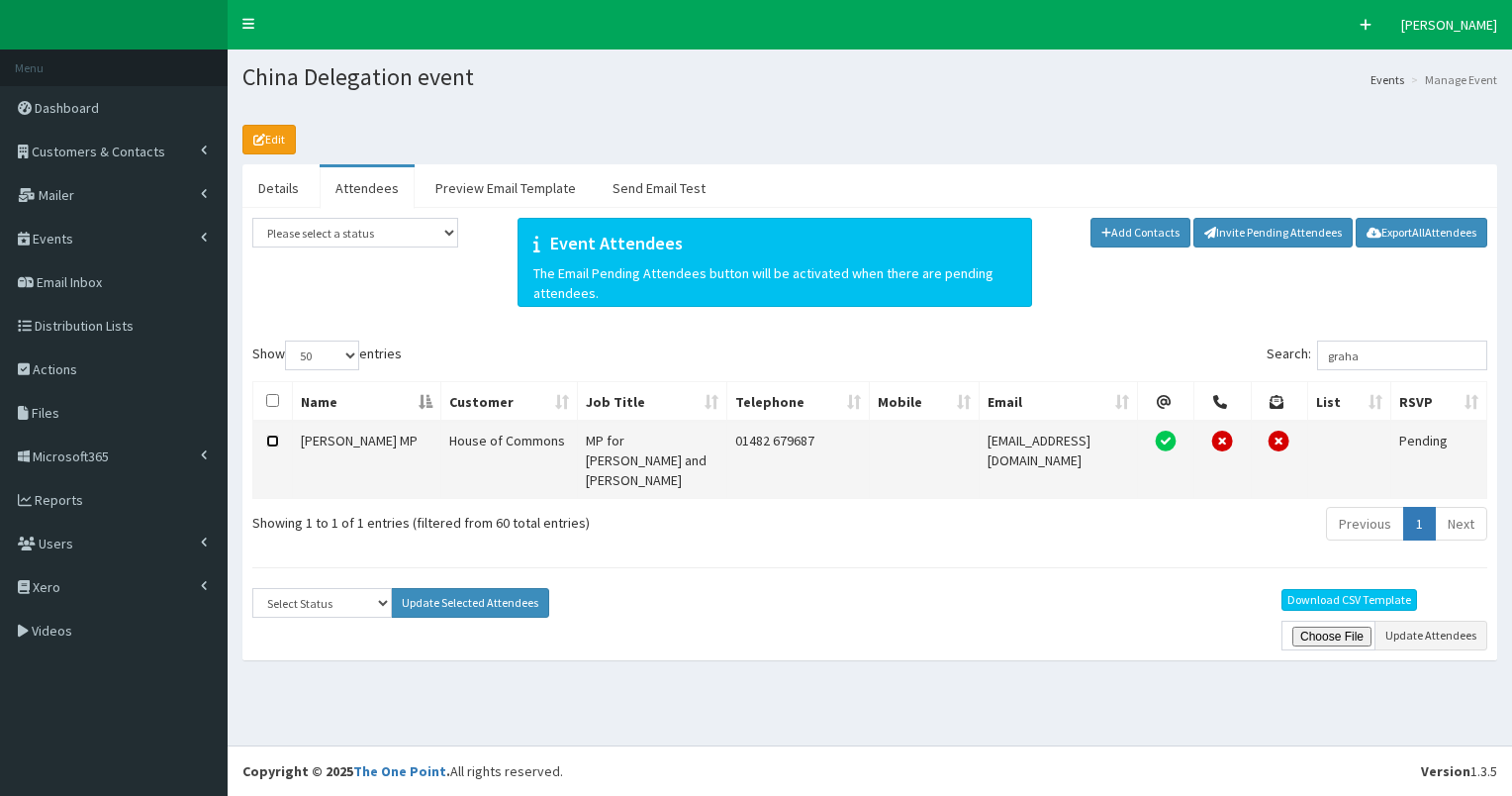 click at bounding box center [272, 441] 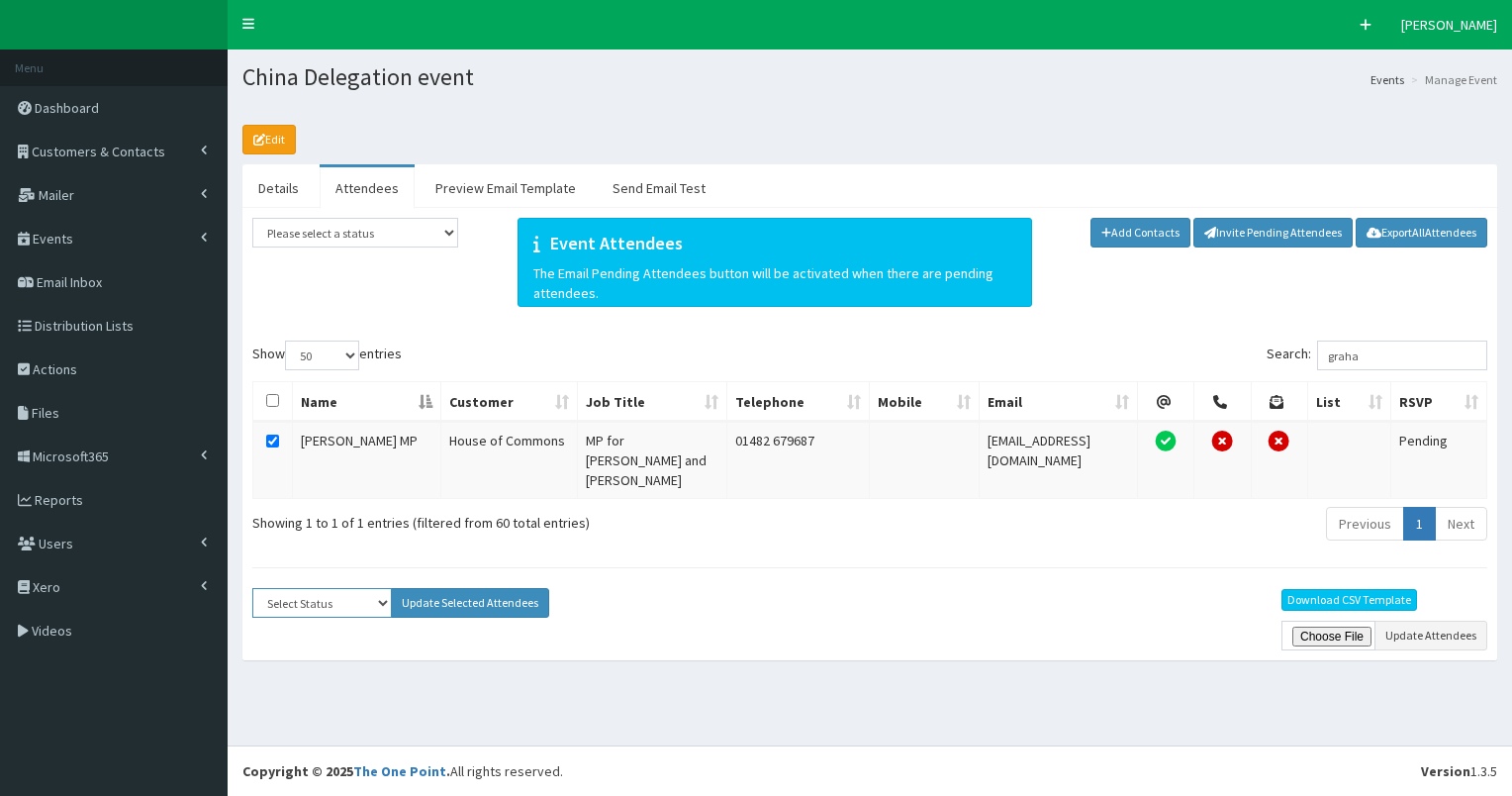 click on "Select Status
Apologies
Attended
Attending
Cancelled
Declined
Did Not Attend
Invited
Pending" at bounding box center [322, 603] 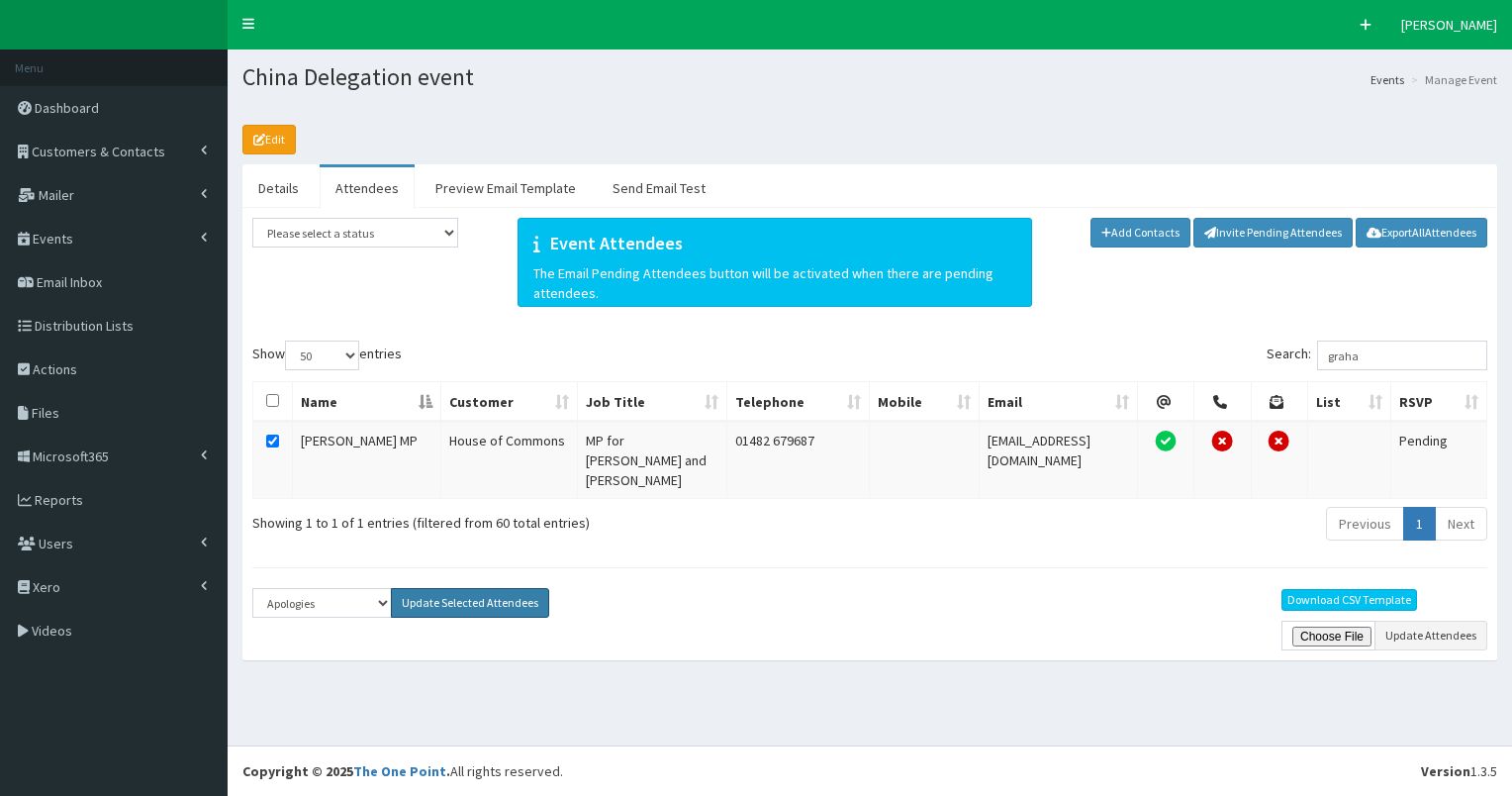 click on "Update Selected Attendees" at bounding box center [470, 603] 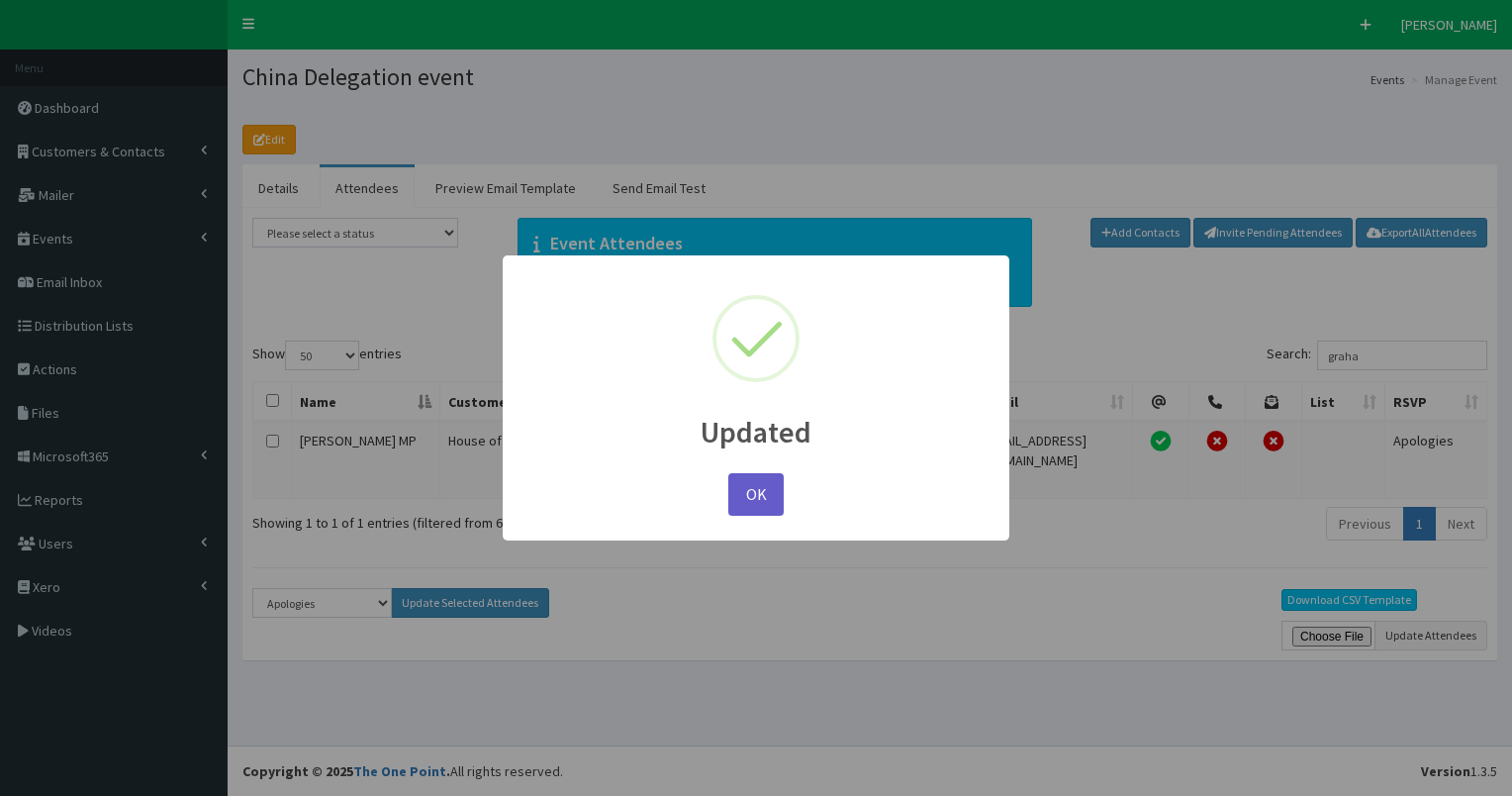 click on "OK" at bounding box center [756, 494] 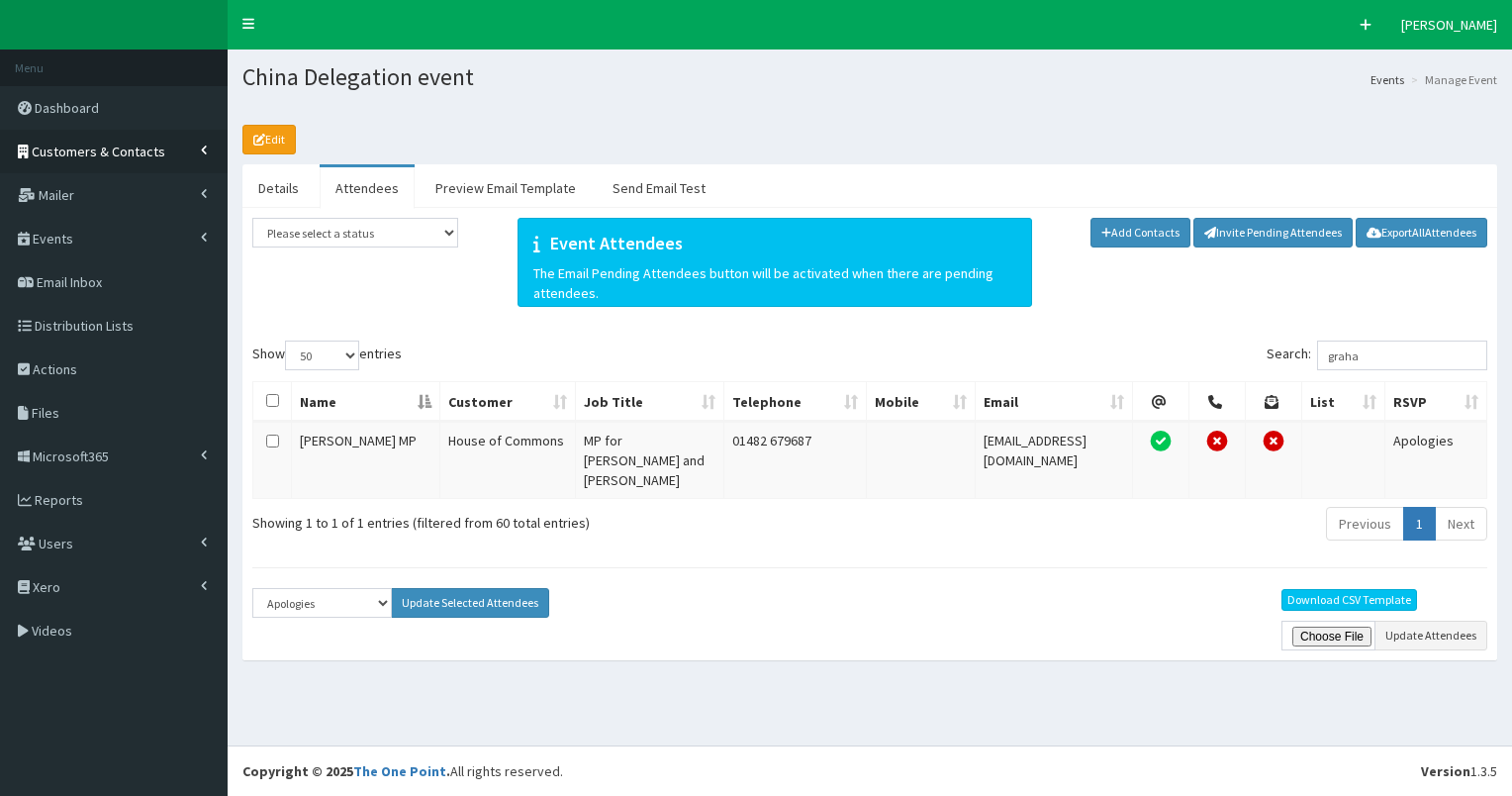 click on "Customers & Contacts" at bounding box center (98, 151) 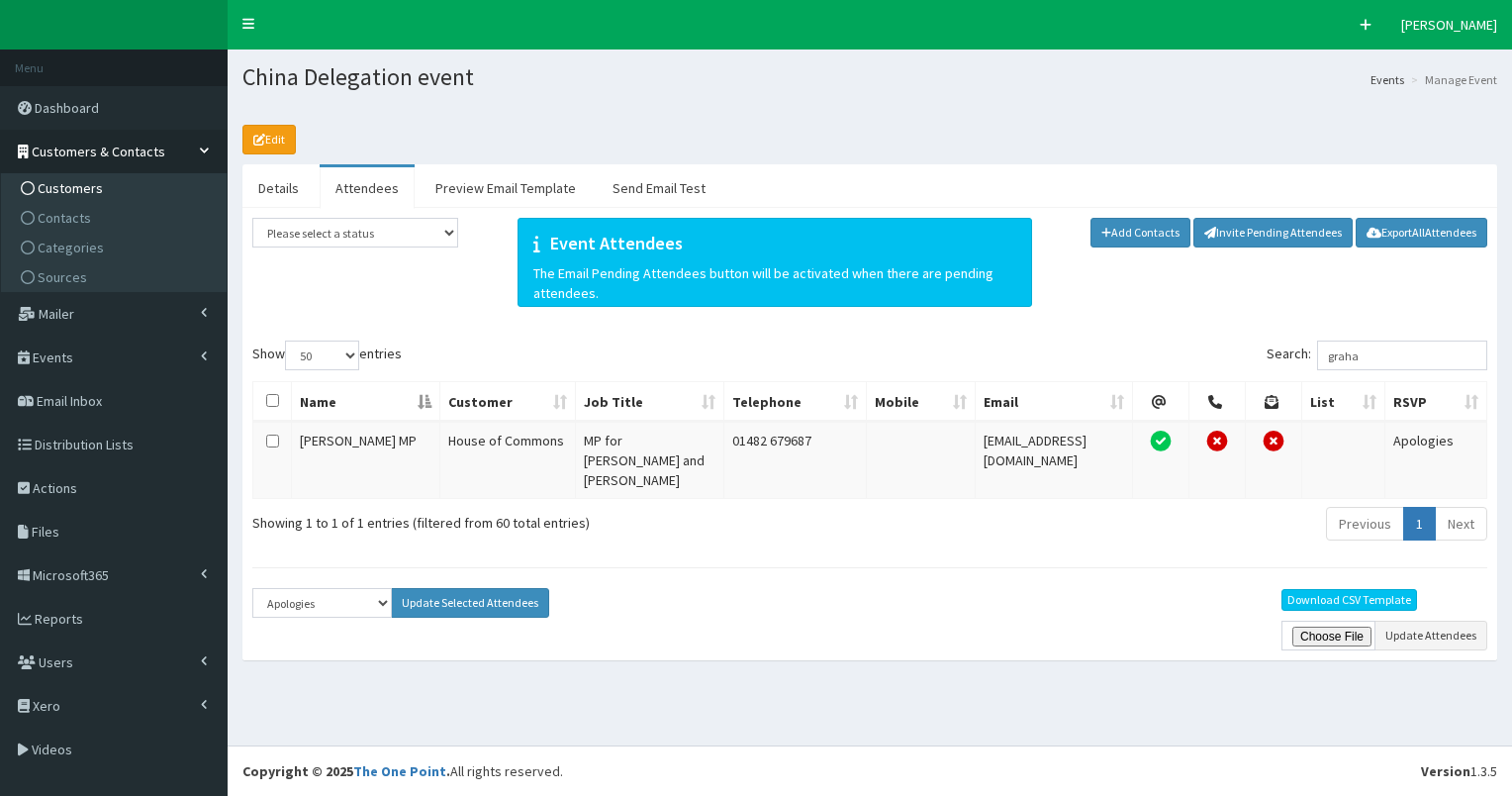 click on "Customers" at bounding box center [70, 188] 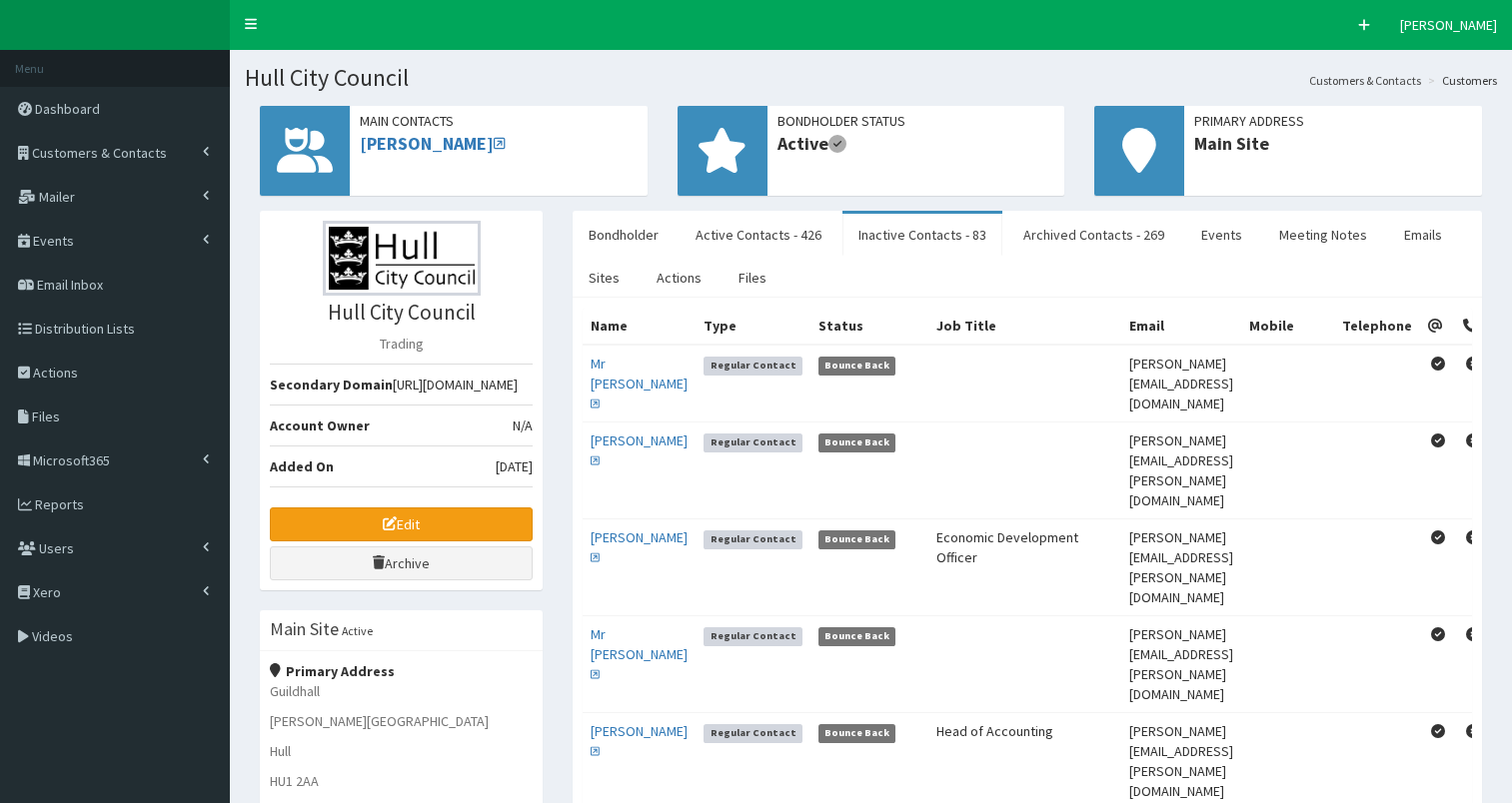 scroll, scrollTop: 1070, scrollLeft: 0, axis: vertical 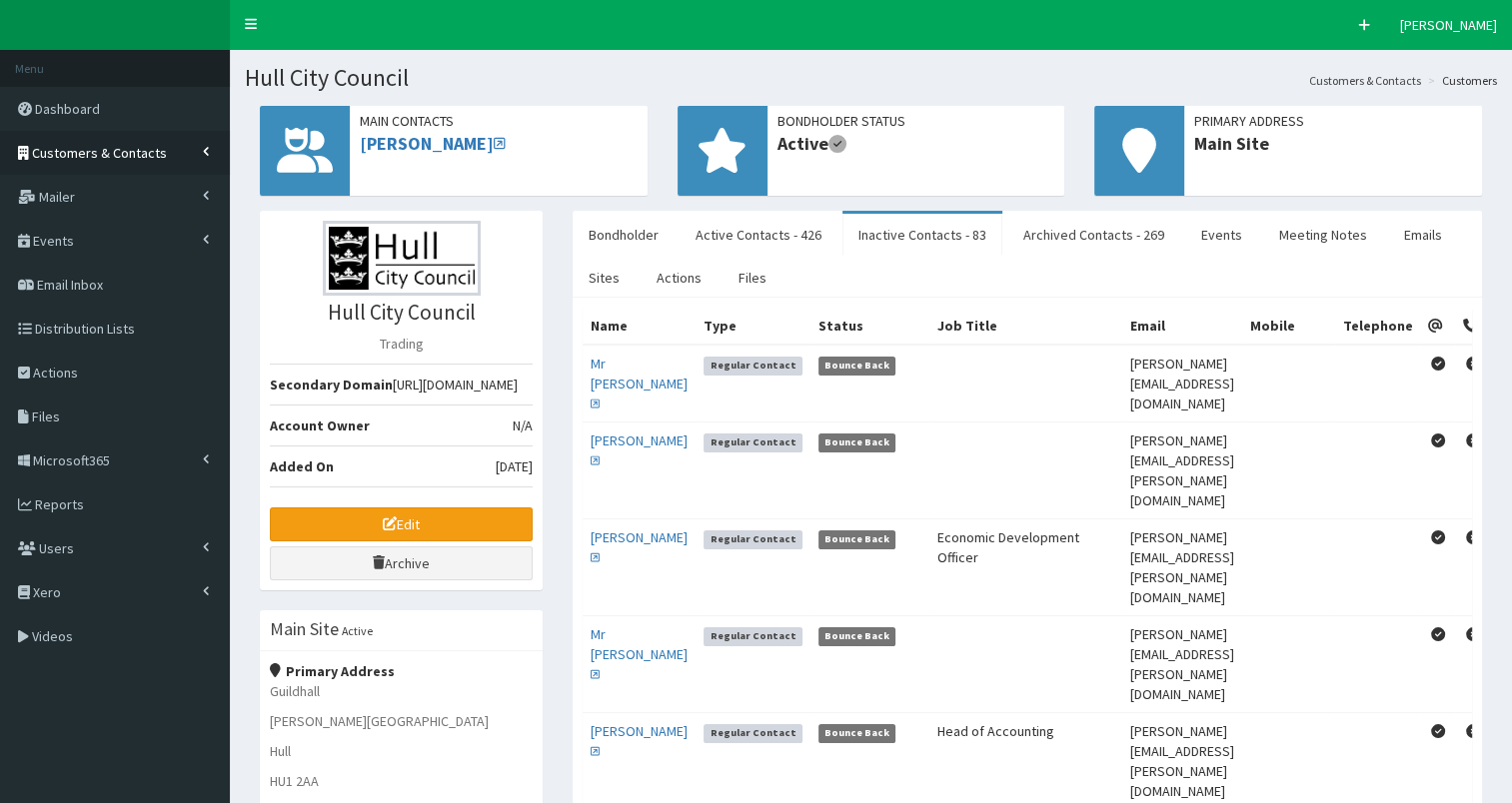 click on "Customers & Contacts" at bounding box center (99, 153) 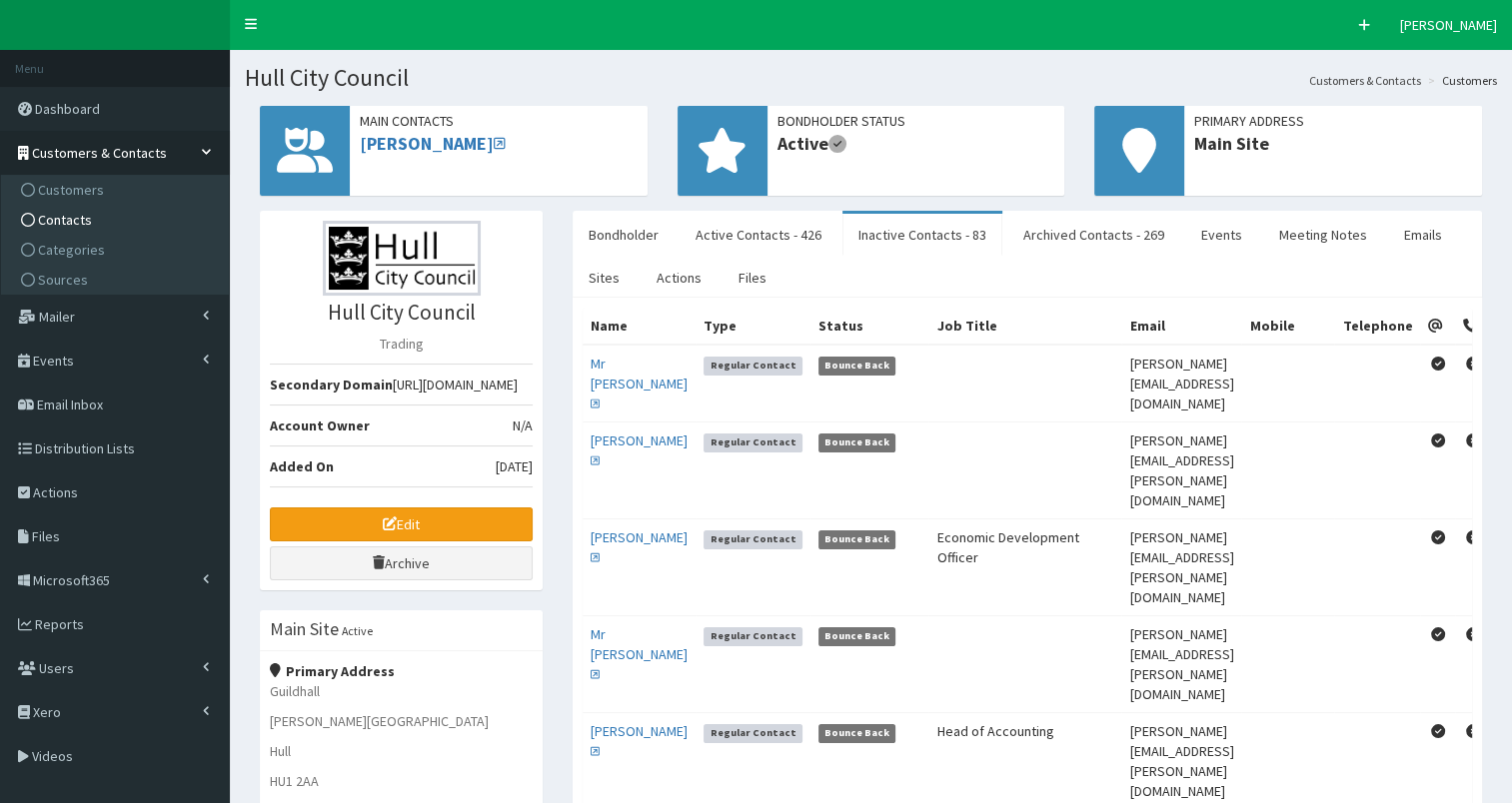 click on "Contacts" at bounding box center [117, 220] 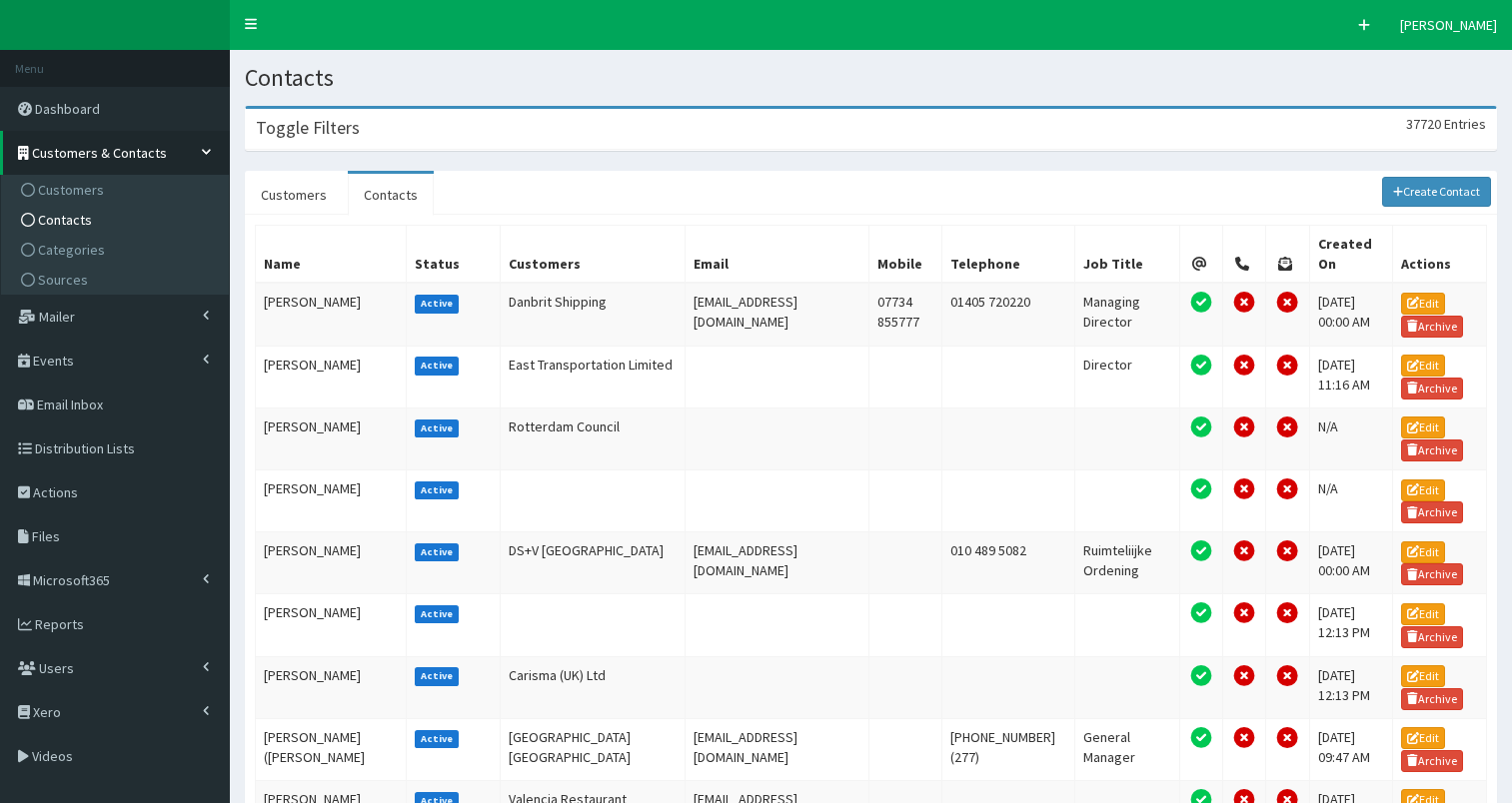 scroll, scrollTop: 0, scrollLeft: 0, axis: both 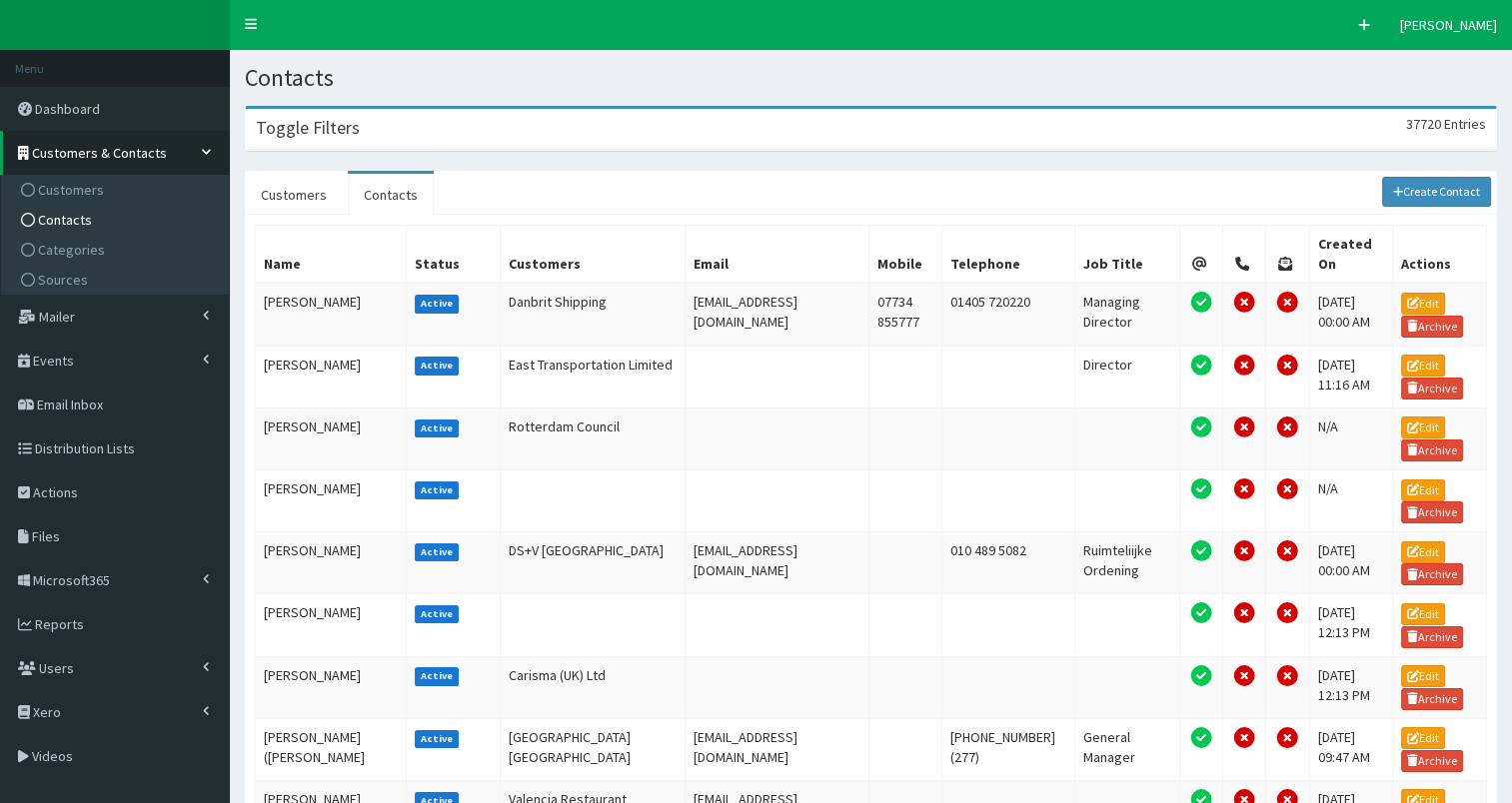 click on "Toggle Filters
37720   Entries" at bounding box center [870, 129] 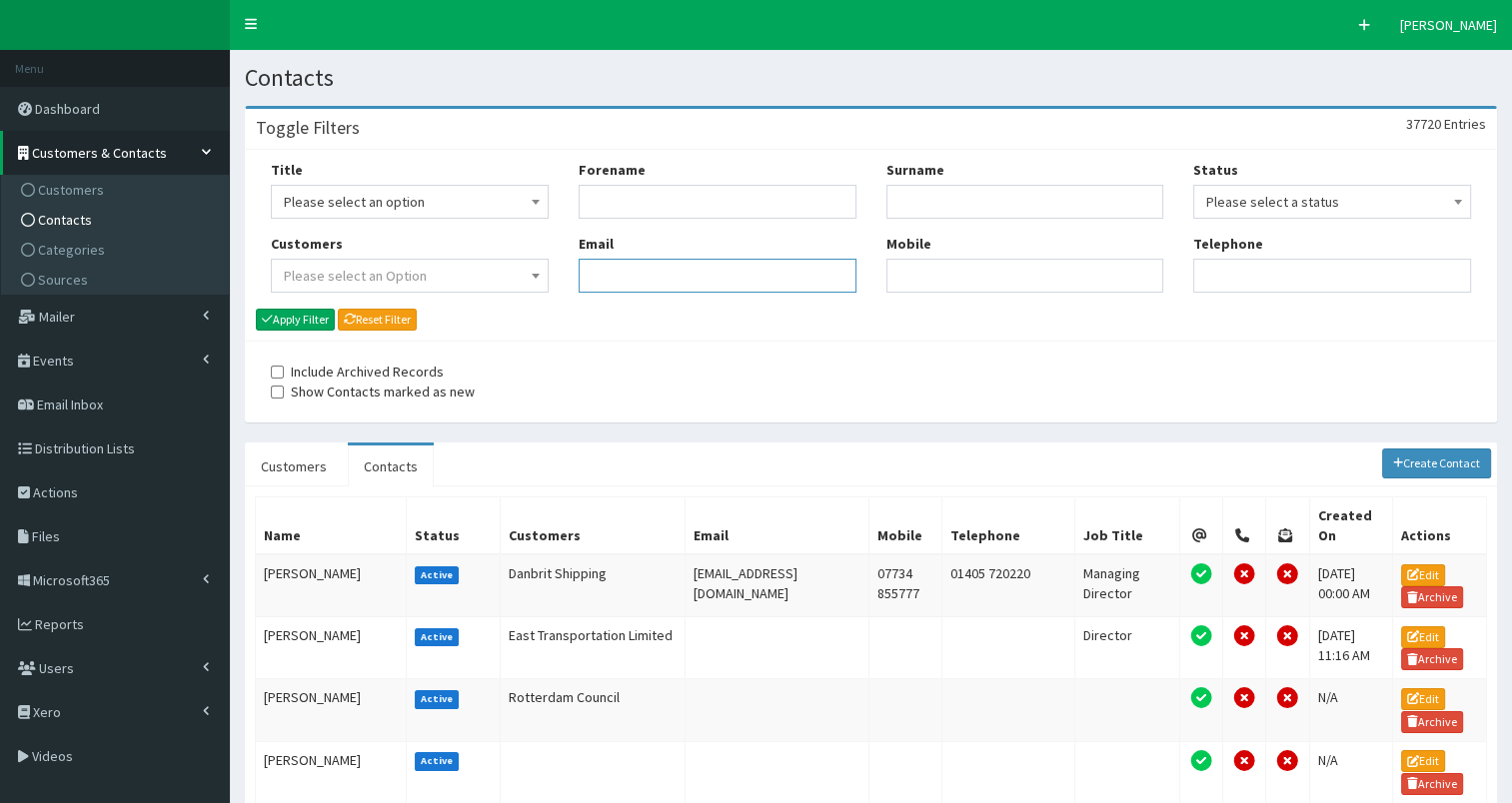 click on "Email" at bounding box center [718, 276] 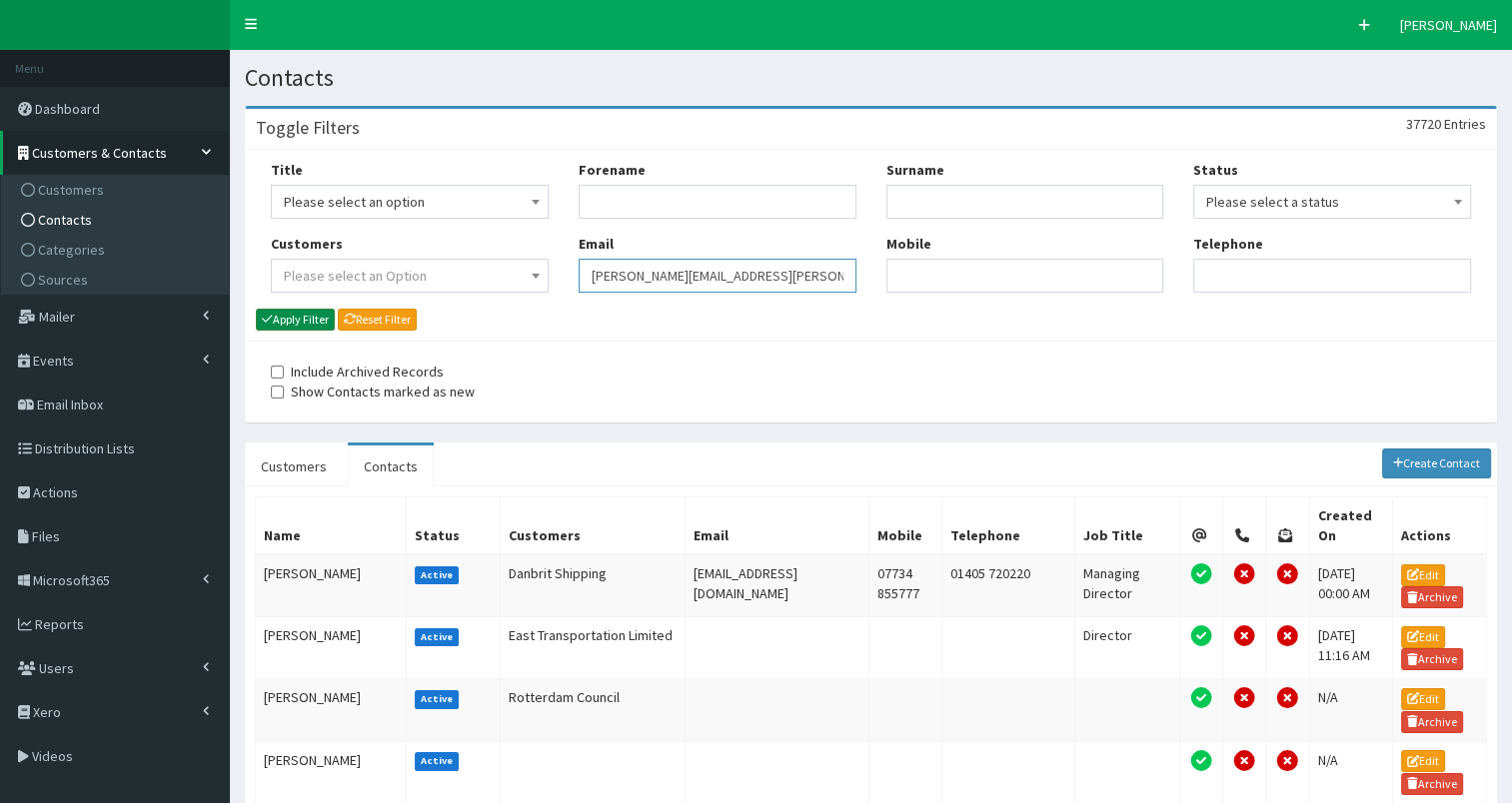 type on "sam.bellamy@parliament.uk" 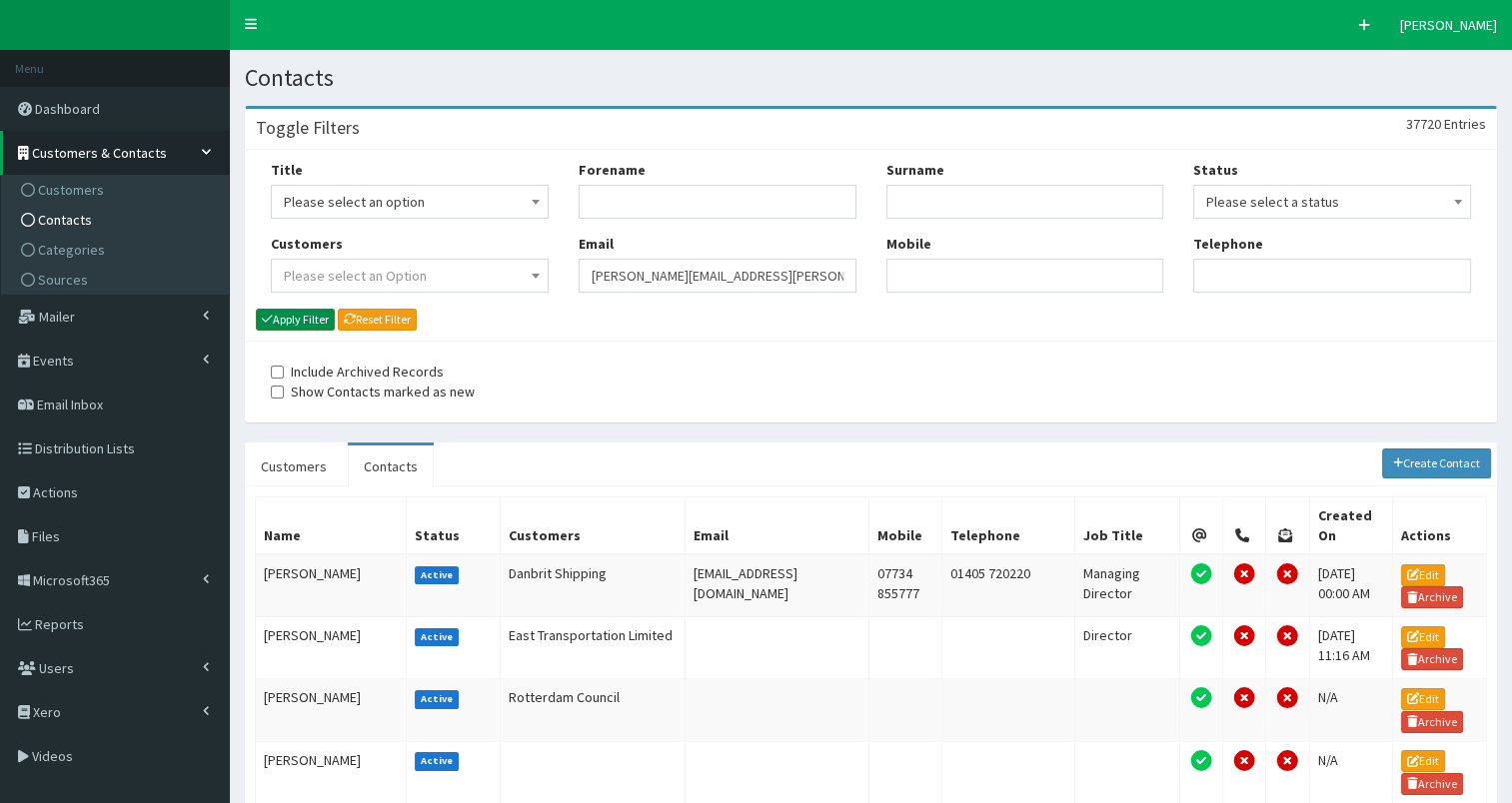 click on "Apply Filter" at bounding box center [295, 320] 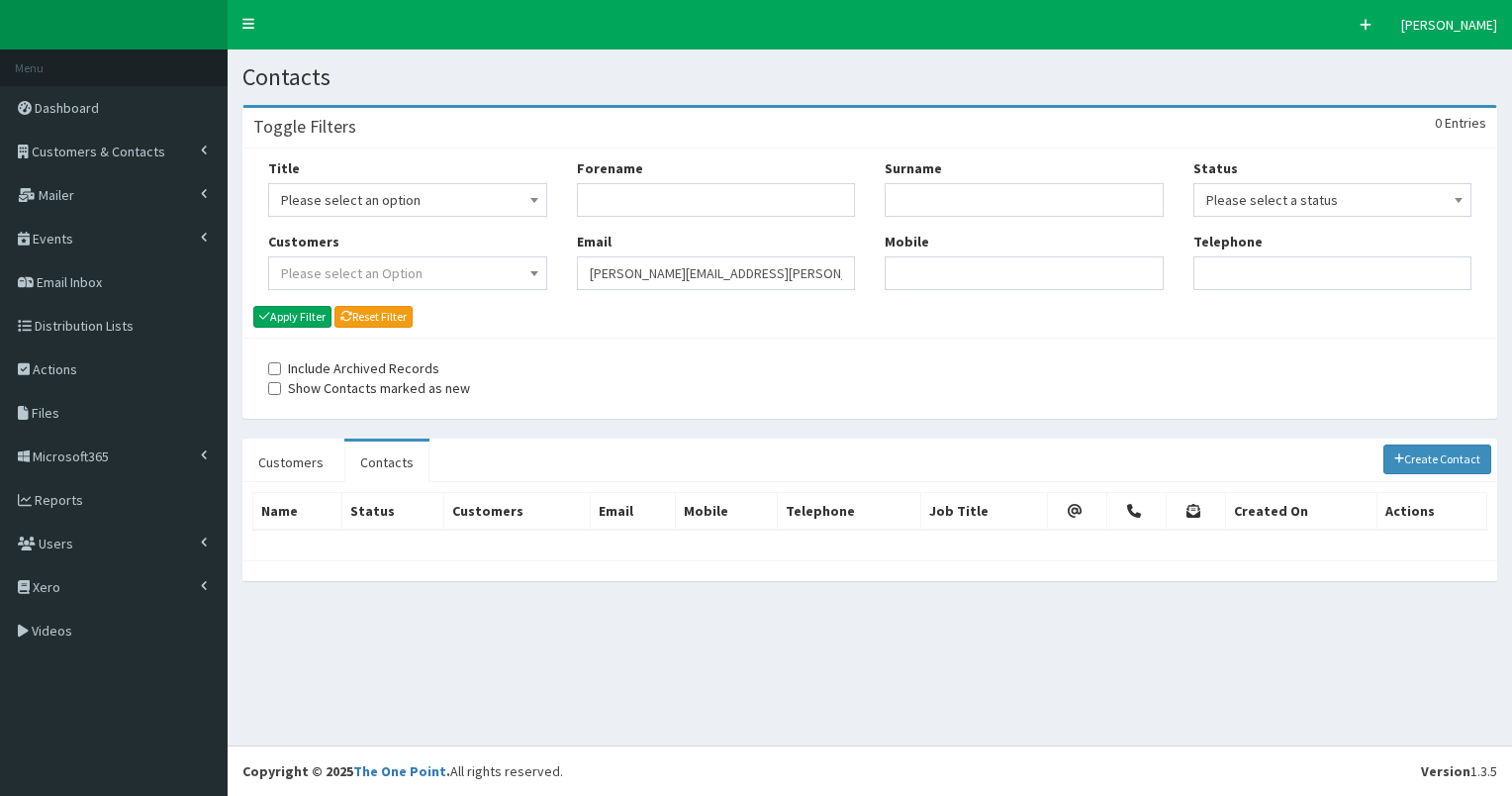 scroll, scrollTop: 0, scrollLeft: 0, axis: both 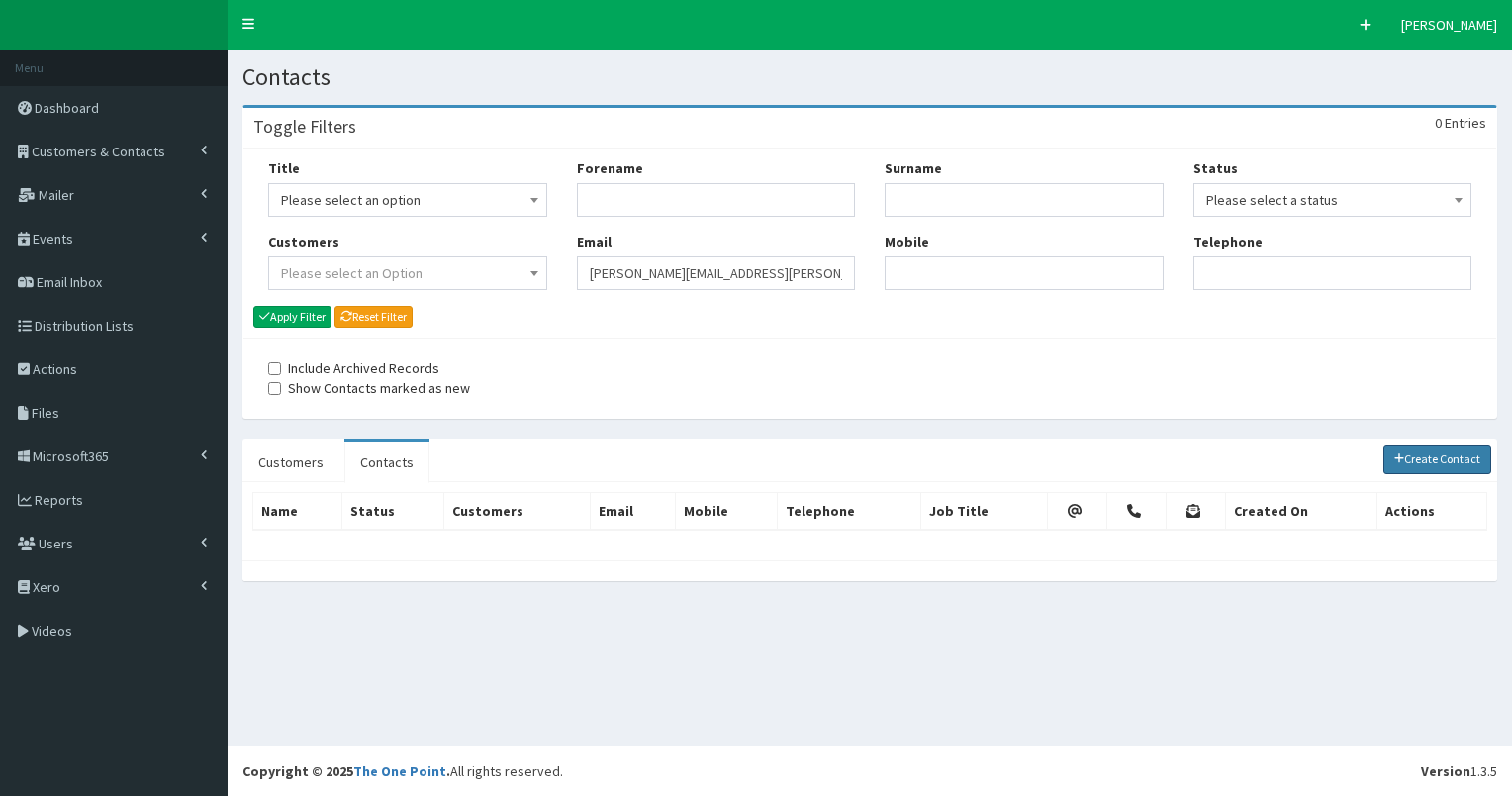 click on "Create Contact" at bounding box center [1438, 459] 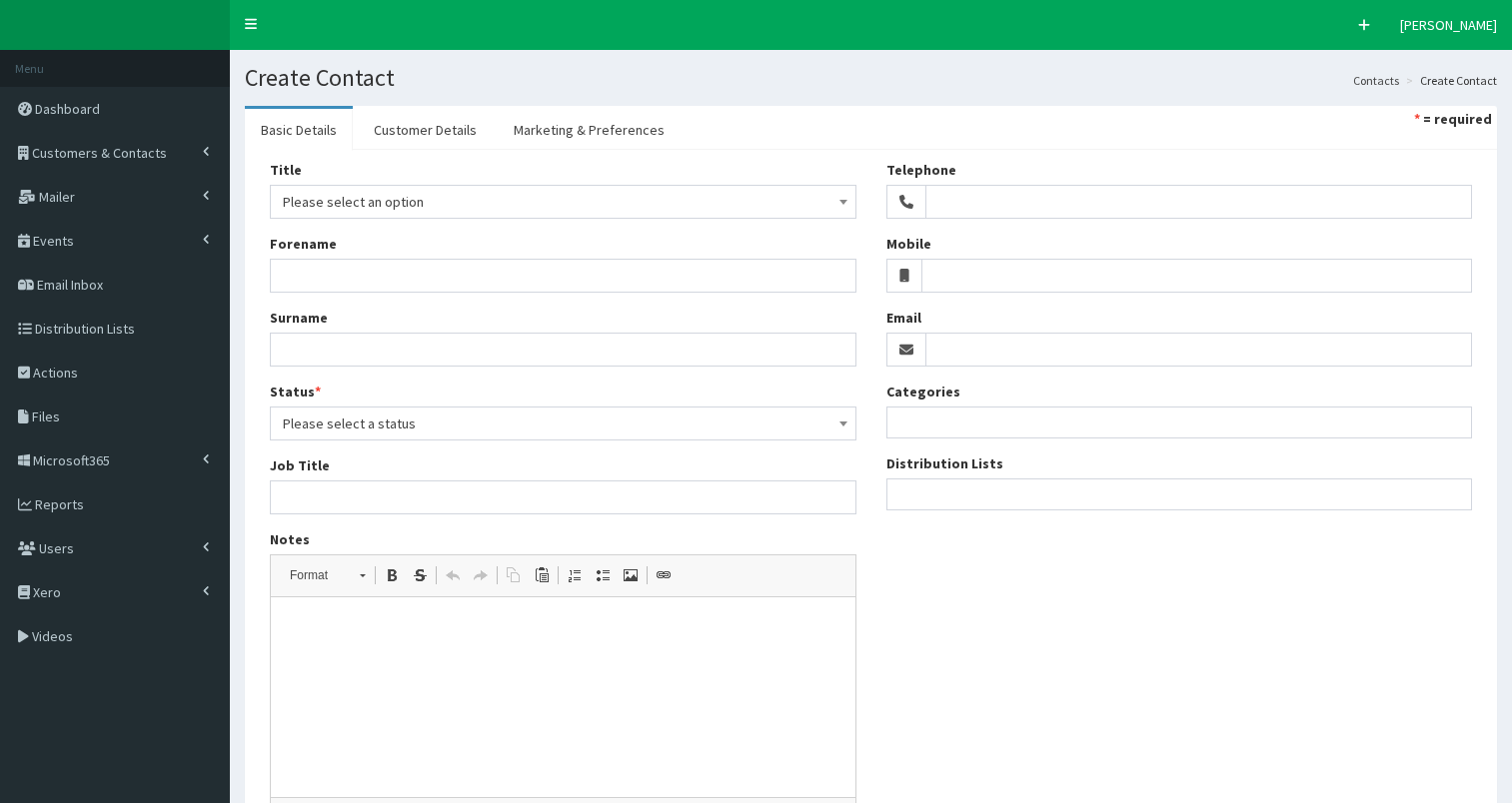 select 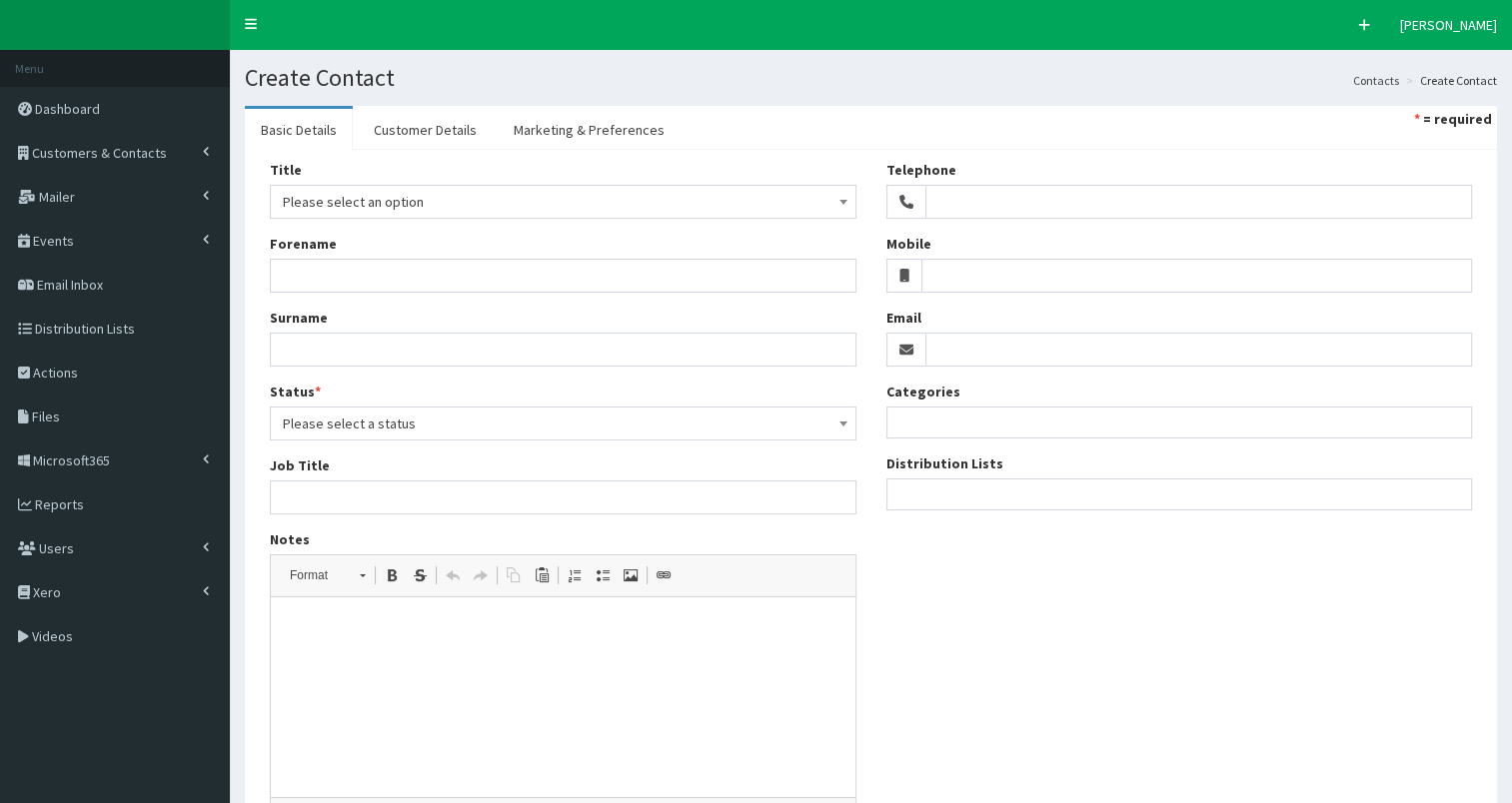 scroll, scrollTop: 0, scrollLeft: 0, axis: both 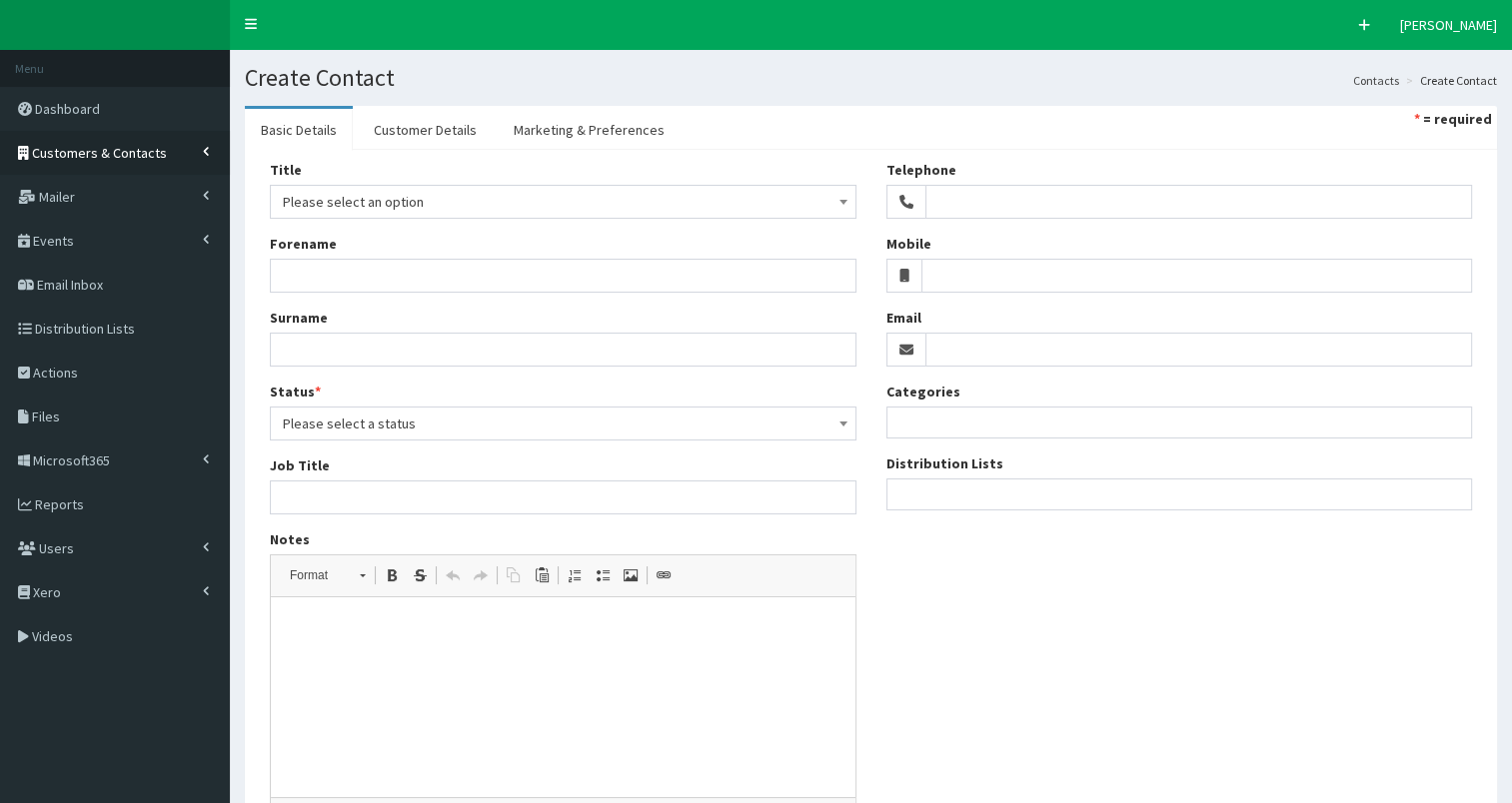 click on "Customers & Contacts" at bounding box center [99, 153] 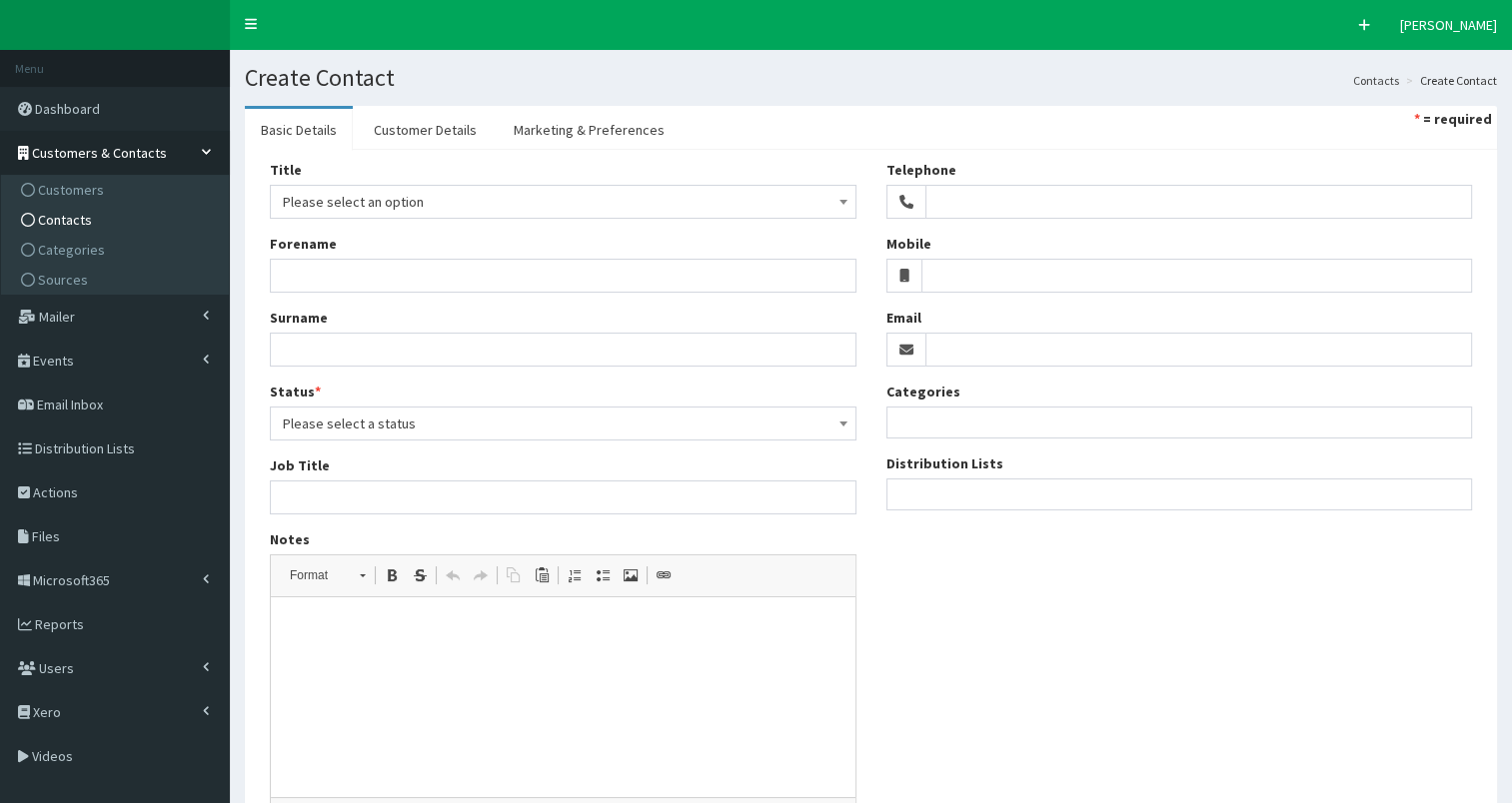 click on "Contacts" at bounding box center (117, 220) 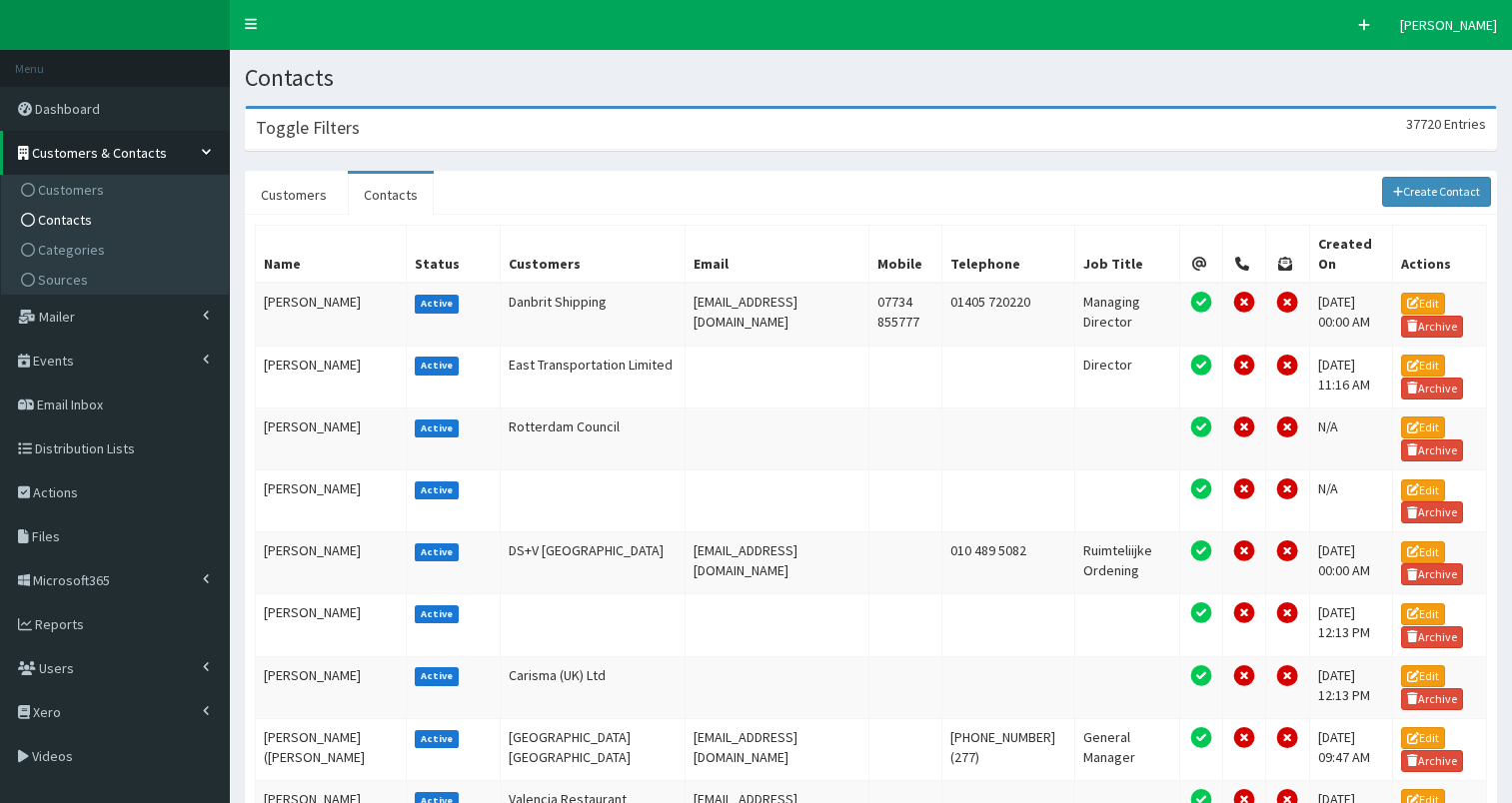 scroll, scrollTop: 0, scrollLeft: 0, axis: both 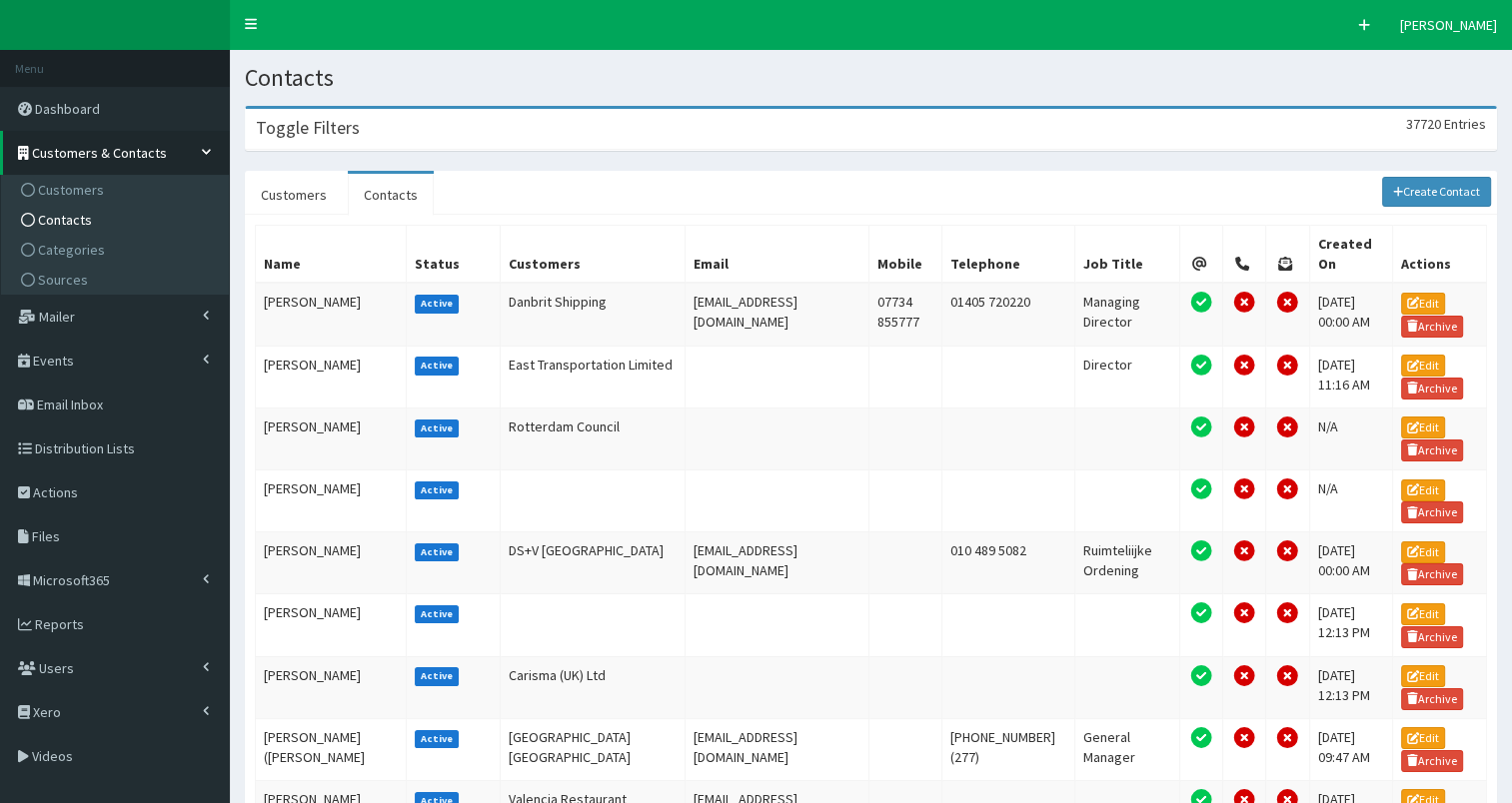 click on "Toggle Filters
37720   Entries" at bounding box center (870, 129) 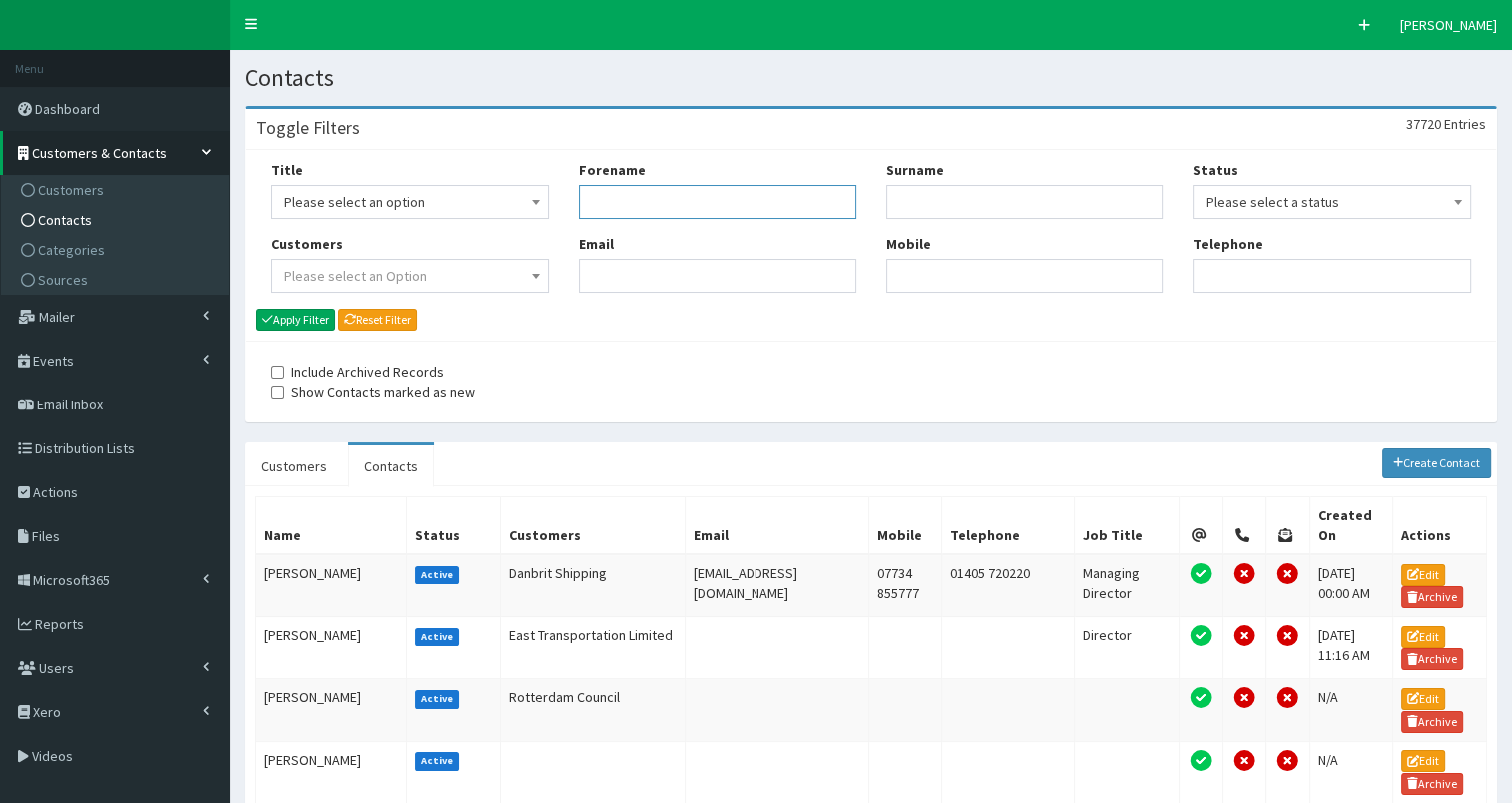 click on "Forename" at bounding box center [718, 202] 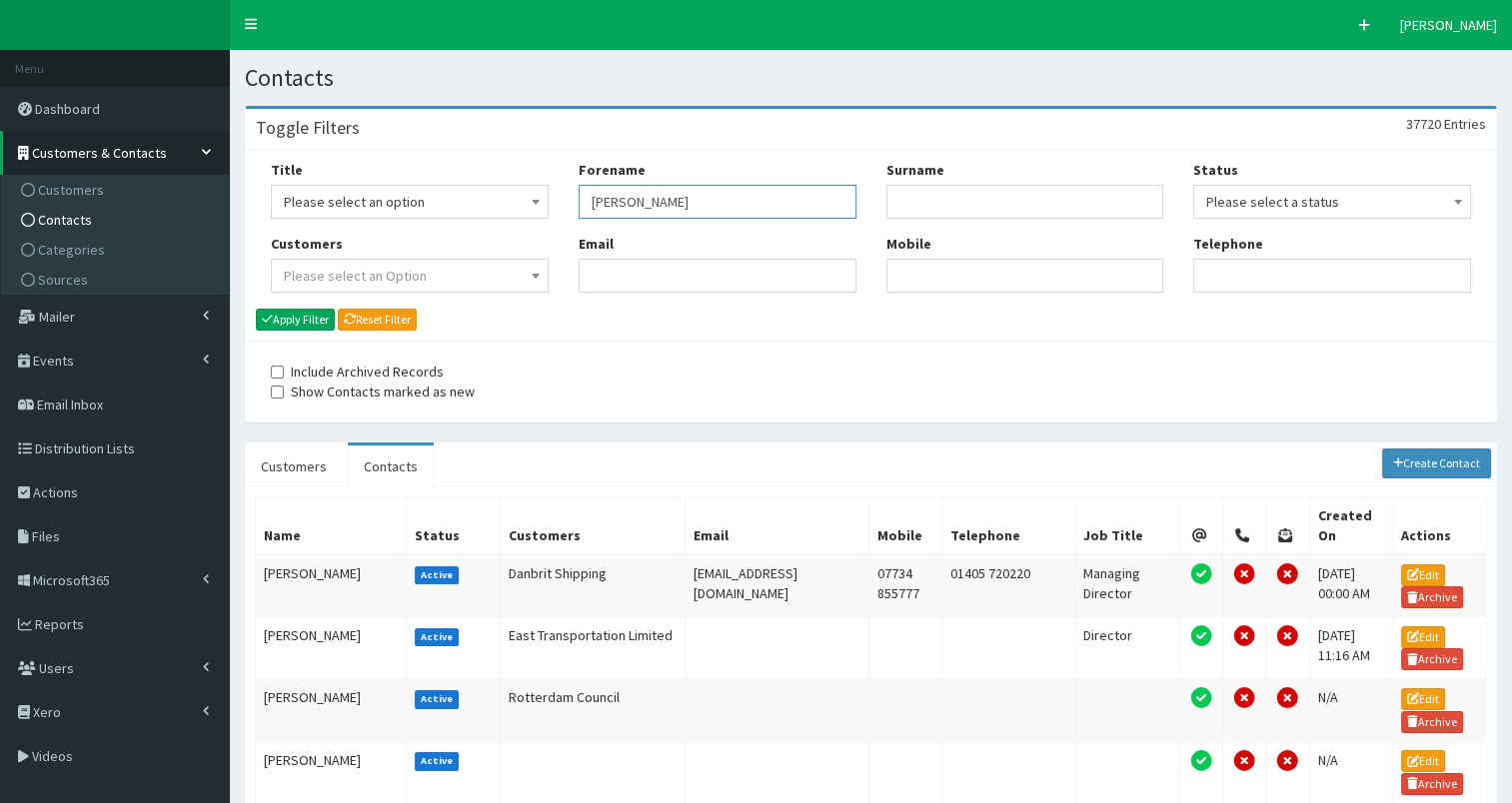 type on "[PERSON_NAME]" 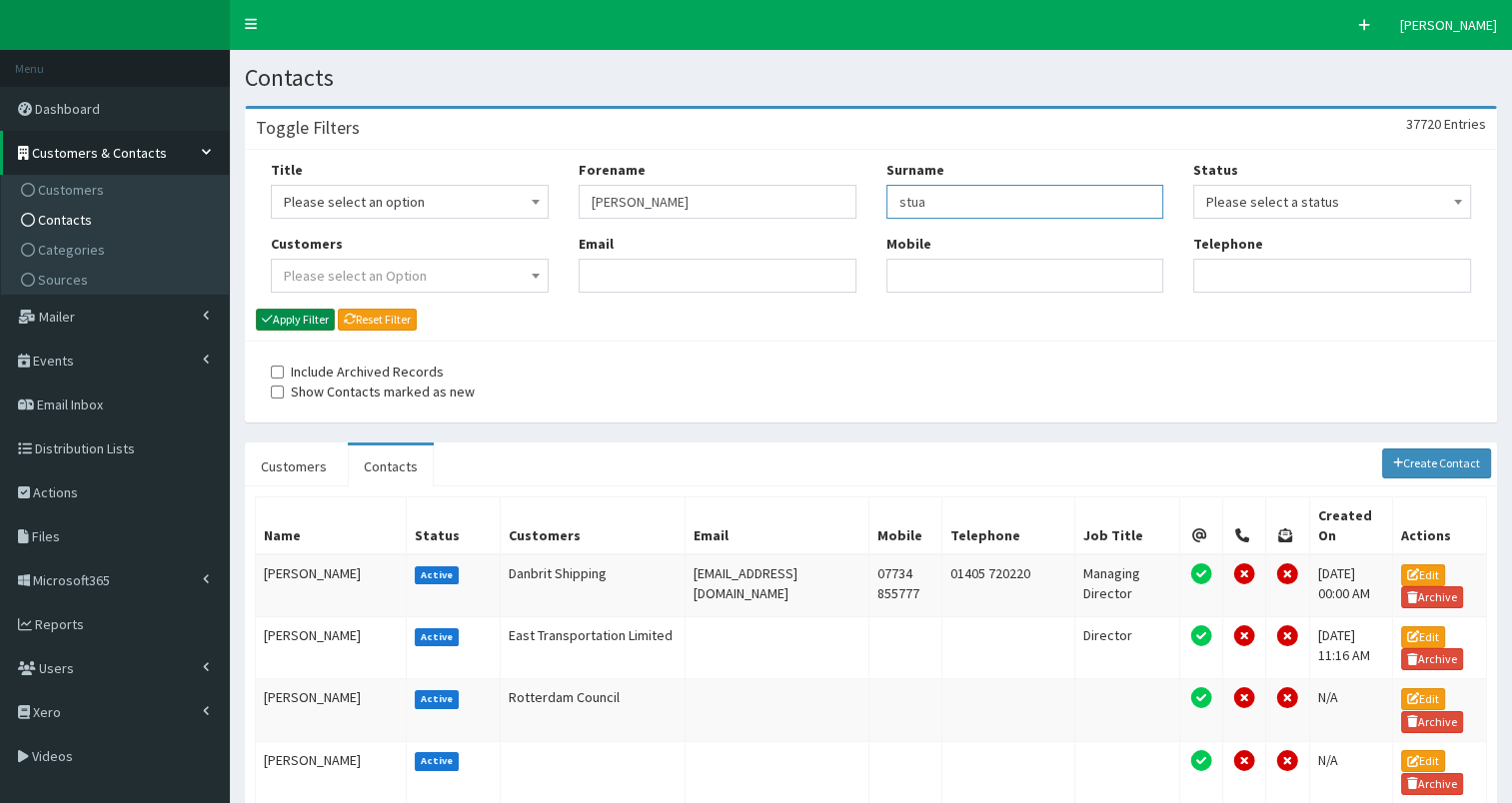 type on "stua" 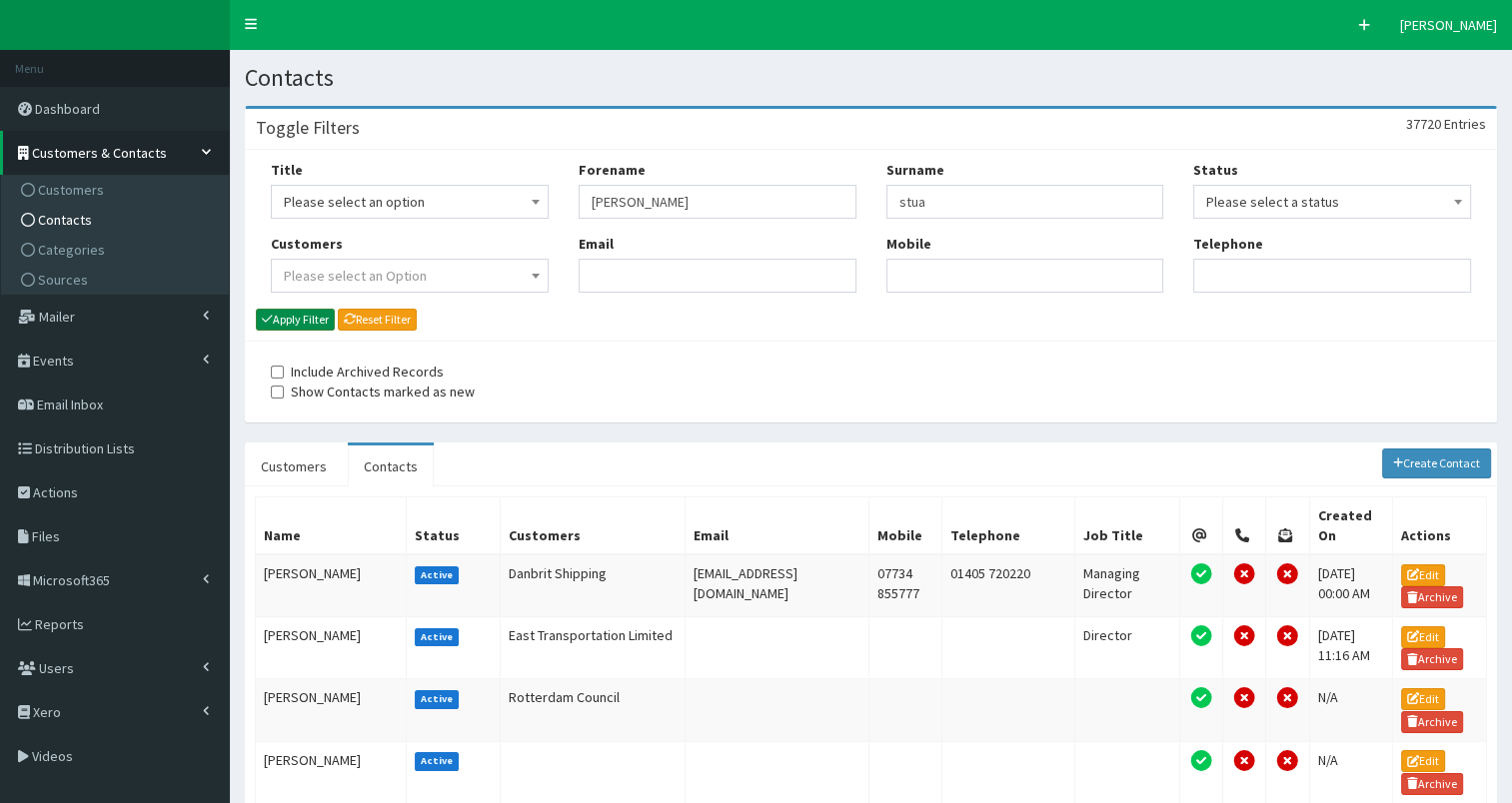 click on "Apply Filter" at bounding box center (295, 320) 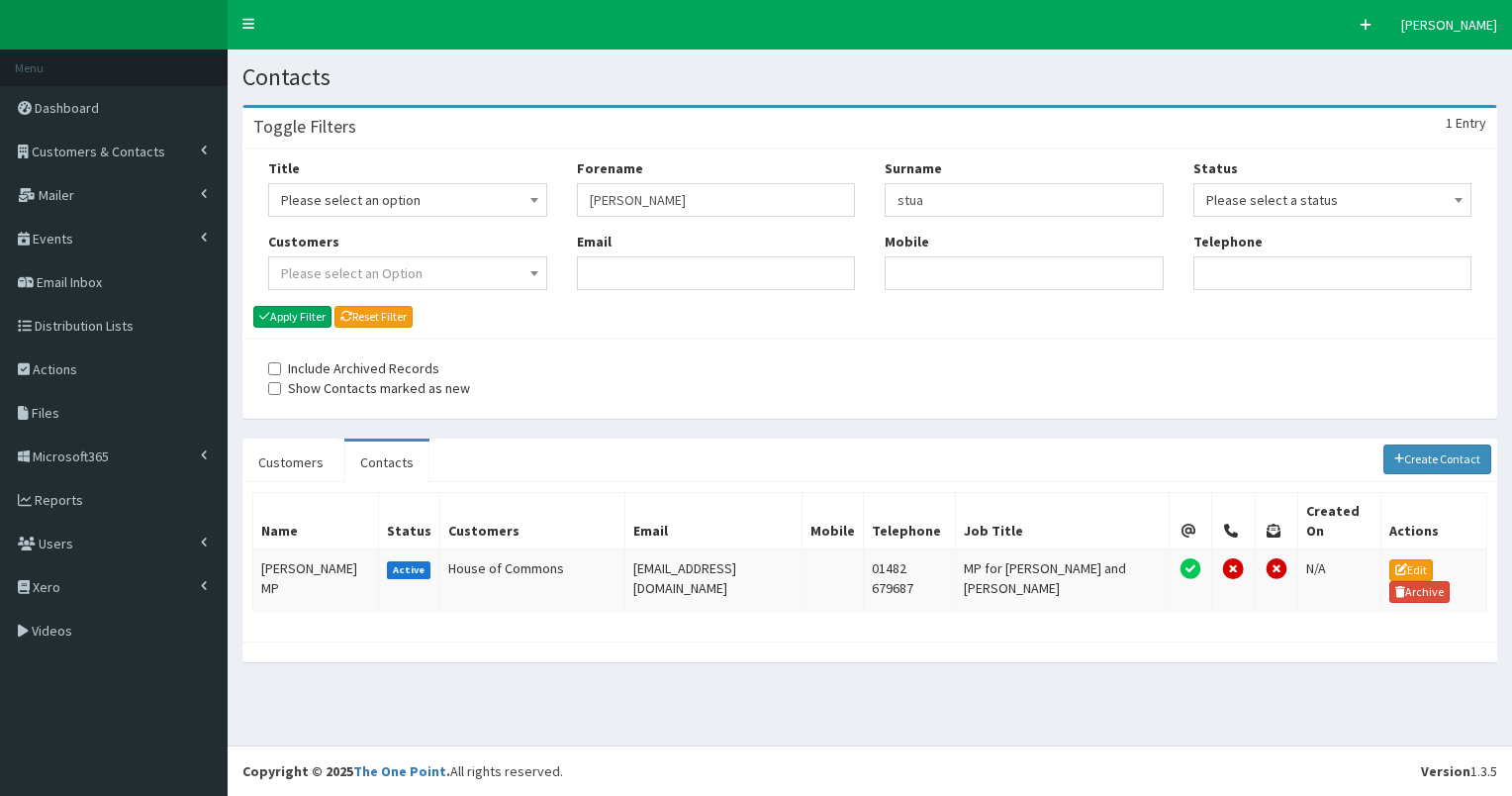 scroll, scrollTop: 0, scrollLeft: 0, axis: both 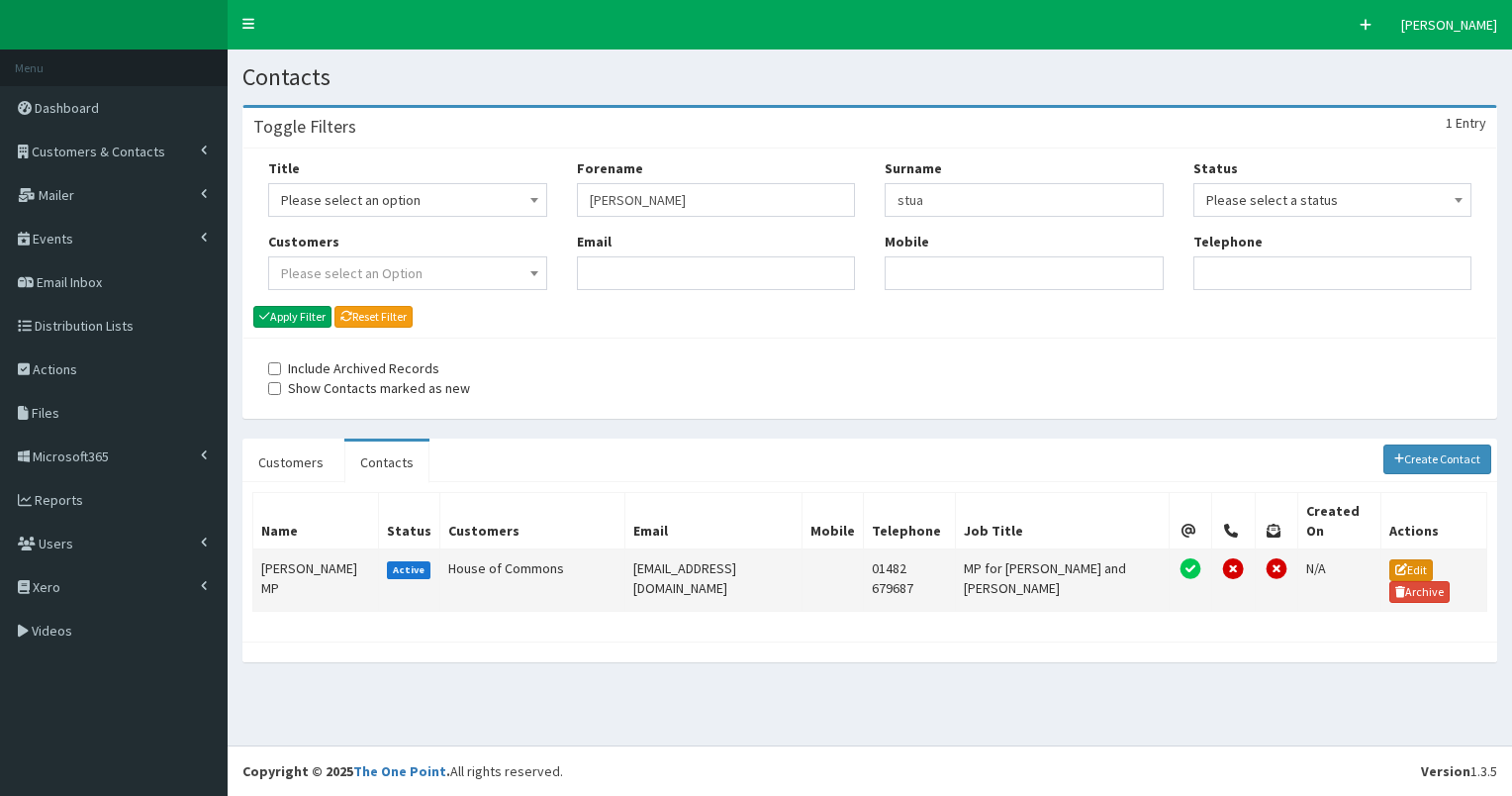 click on "Edit" at bounding box center [1411, 570] 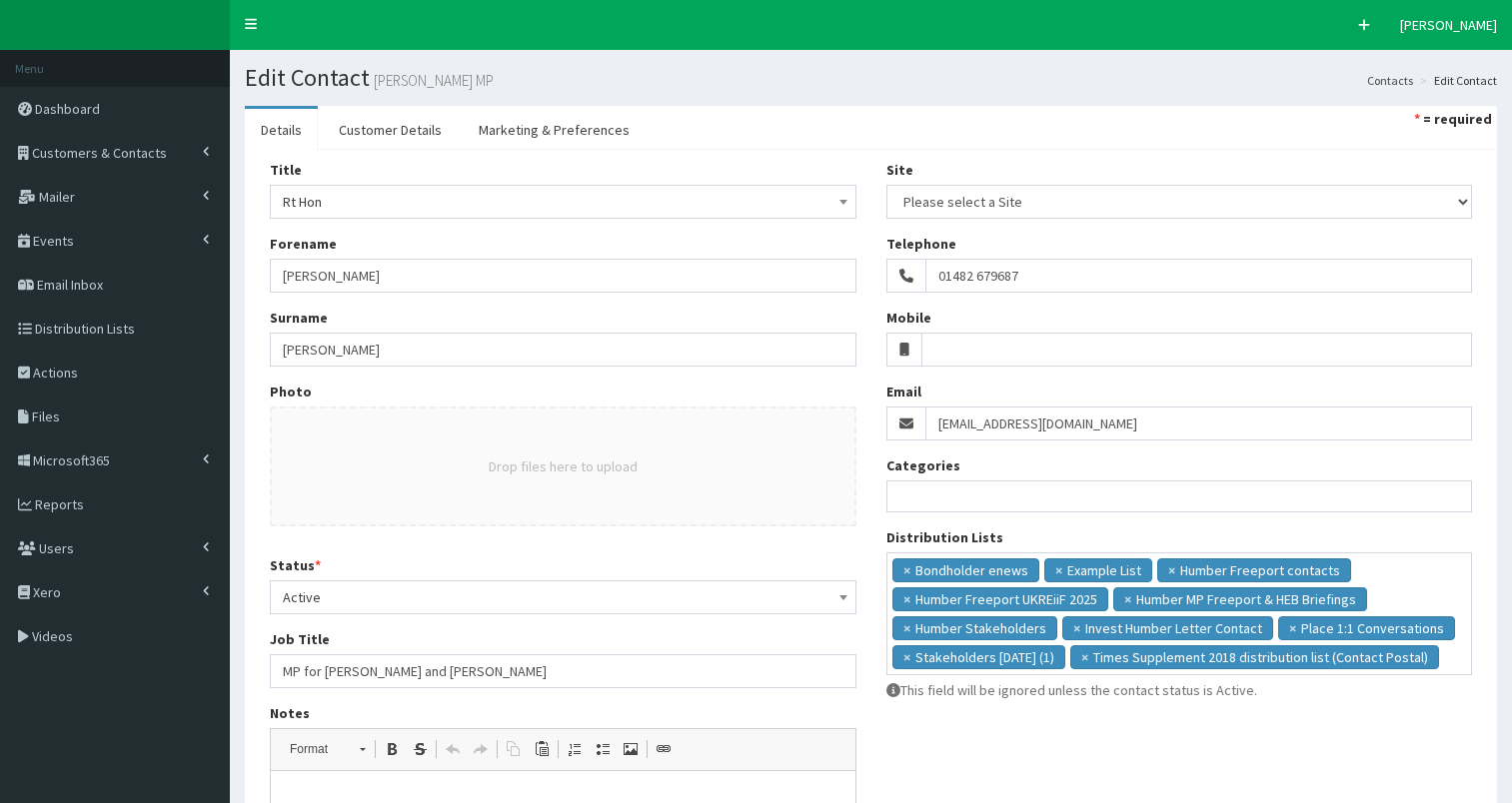 select 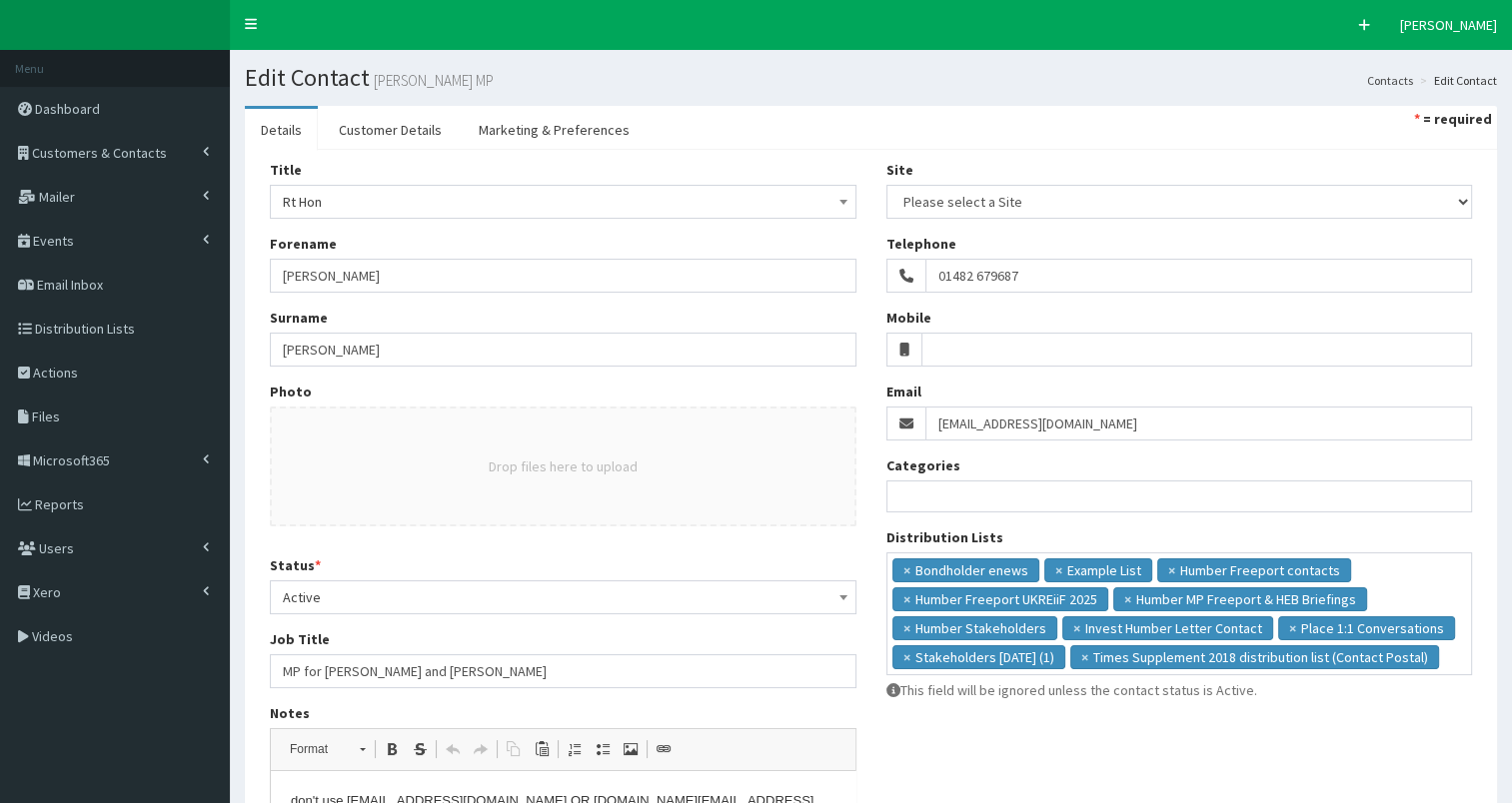 scroll, scrollTop: 0, scrollLeft: 0, axis: both 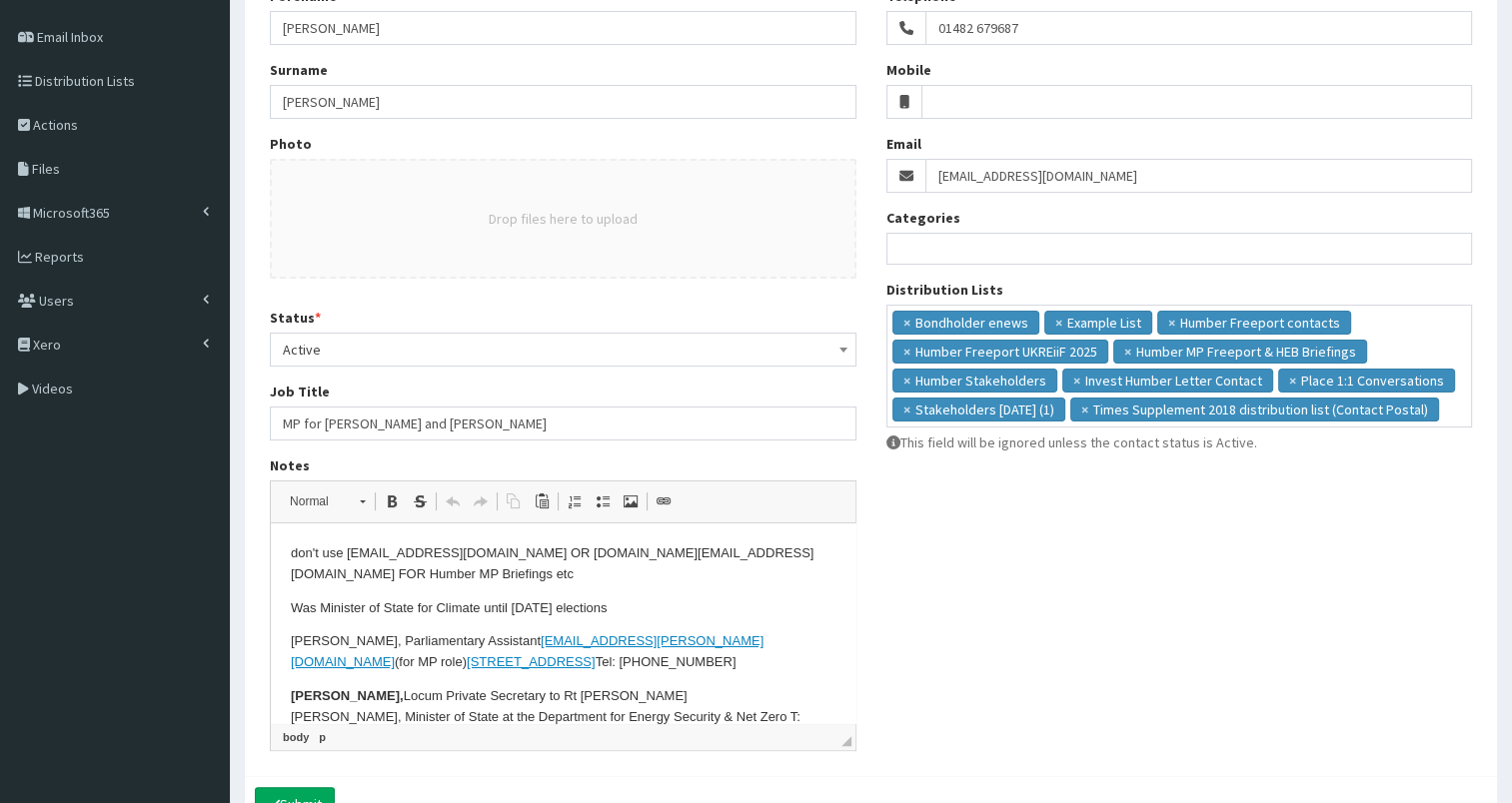 click on "don't use minister.stuart@energysecurity.gov.uk OR minister.stuart@BEIS.gov.uk FOR Humber MP Briefings etc Was Minister of State for Climate until 2024 elections Vincent Masterson, Parliamentary Assistant  VincentJ.Masterson@parliament.uk  (for MP role)  9 Cross St, Beverley HU17 9AX  Tel: 0207 219 6925 Patrick O’Sullivan,  Locum Private Secretary to Rt Hon Graham Stuart MP, Minister of State at the Department for Energy Security & Net Zero T:  +44 (0) 7762 000 343 E:  minister.stuart@beis.gov.uk EA Edmund MacKeith Andrew Bowie was appointed Parliamentary Under Secretary of State at the Department for Energy Security and Net Zero on 7 February 2023. Andrew was previously Parliamentary Under Secretary of State (Minister for Exports) at the Department for International Trade from 28 October 2022 to 7 February 2023." at bounding box center [563, 734] 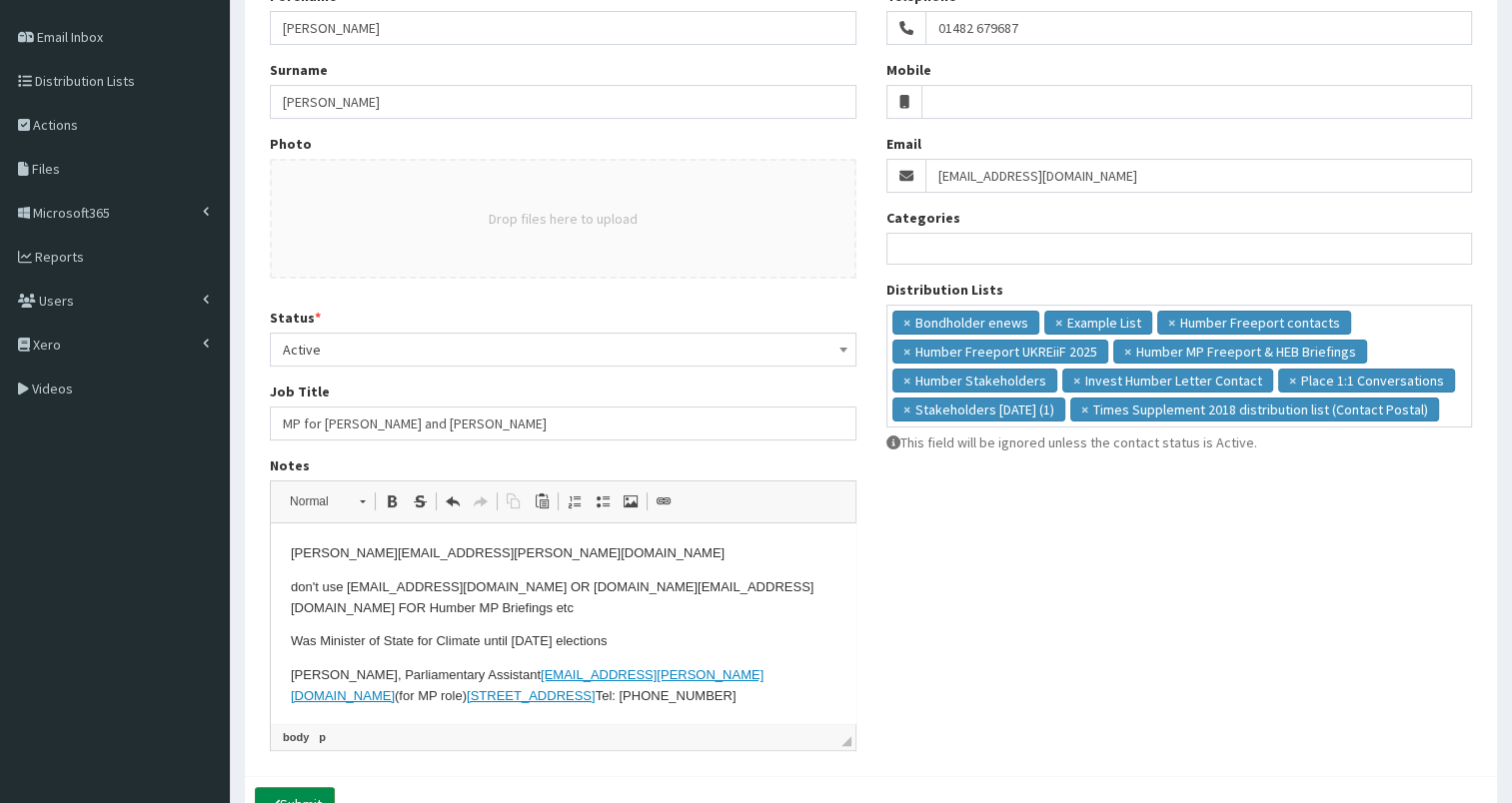 click on "Submit" at bounding box center [295, 804] 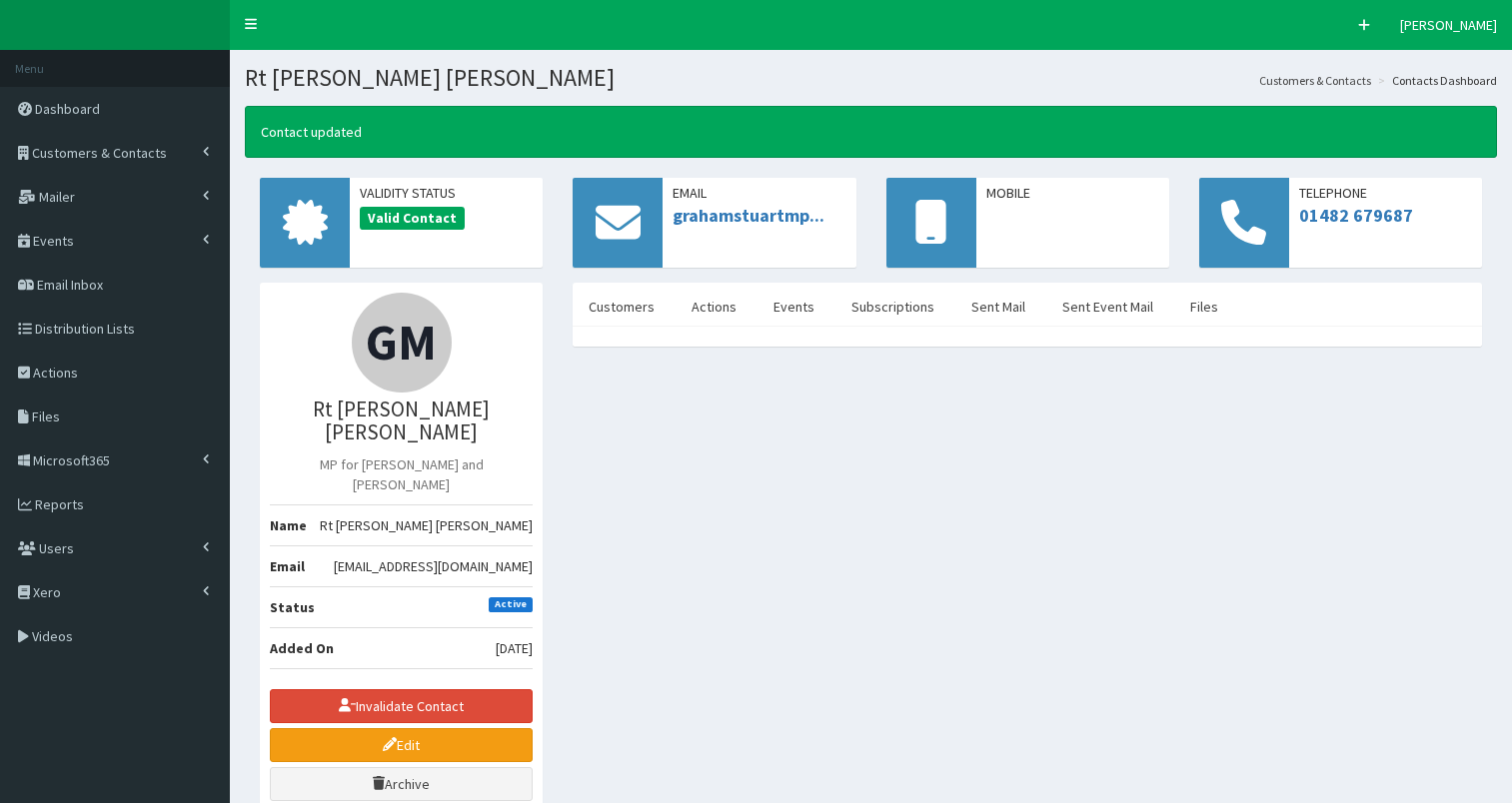 scroll, scrollTop: 0, scrollLeft: 0, axis: both 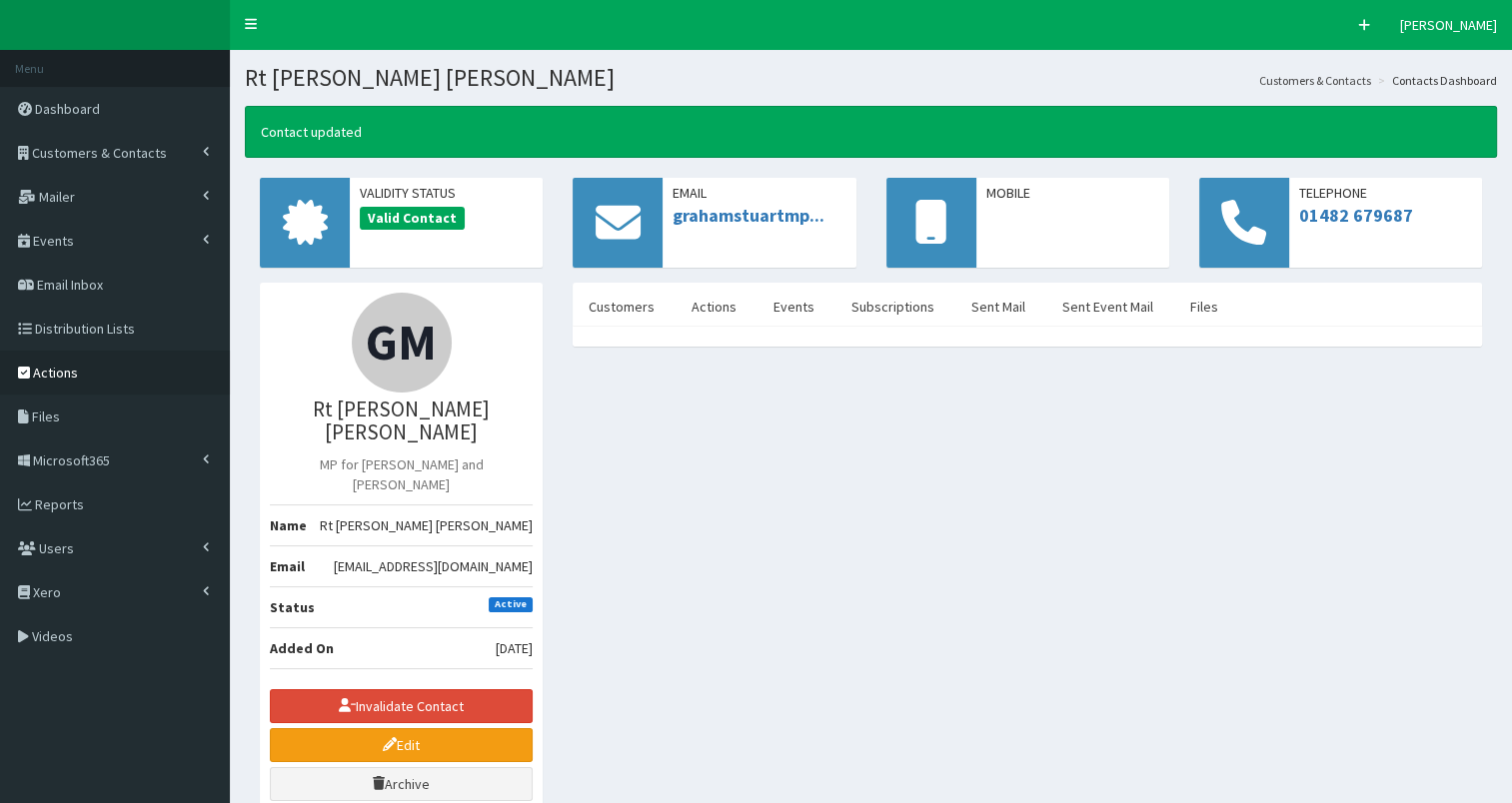 click on "Actions" at bounding box center [115, 373] 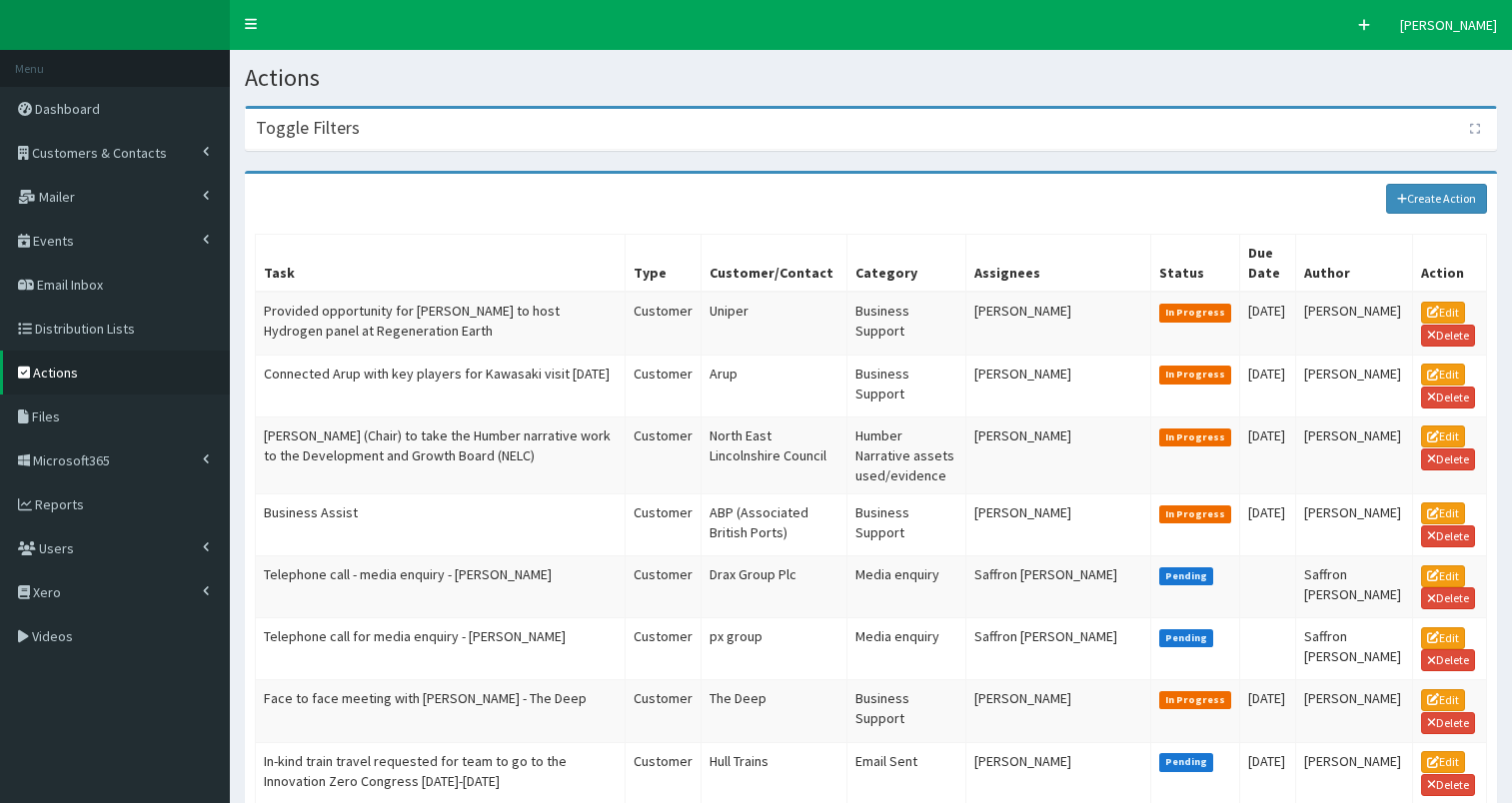 scroll, scrollTop: 0, scrollLeft: 0, axis: both 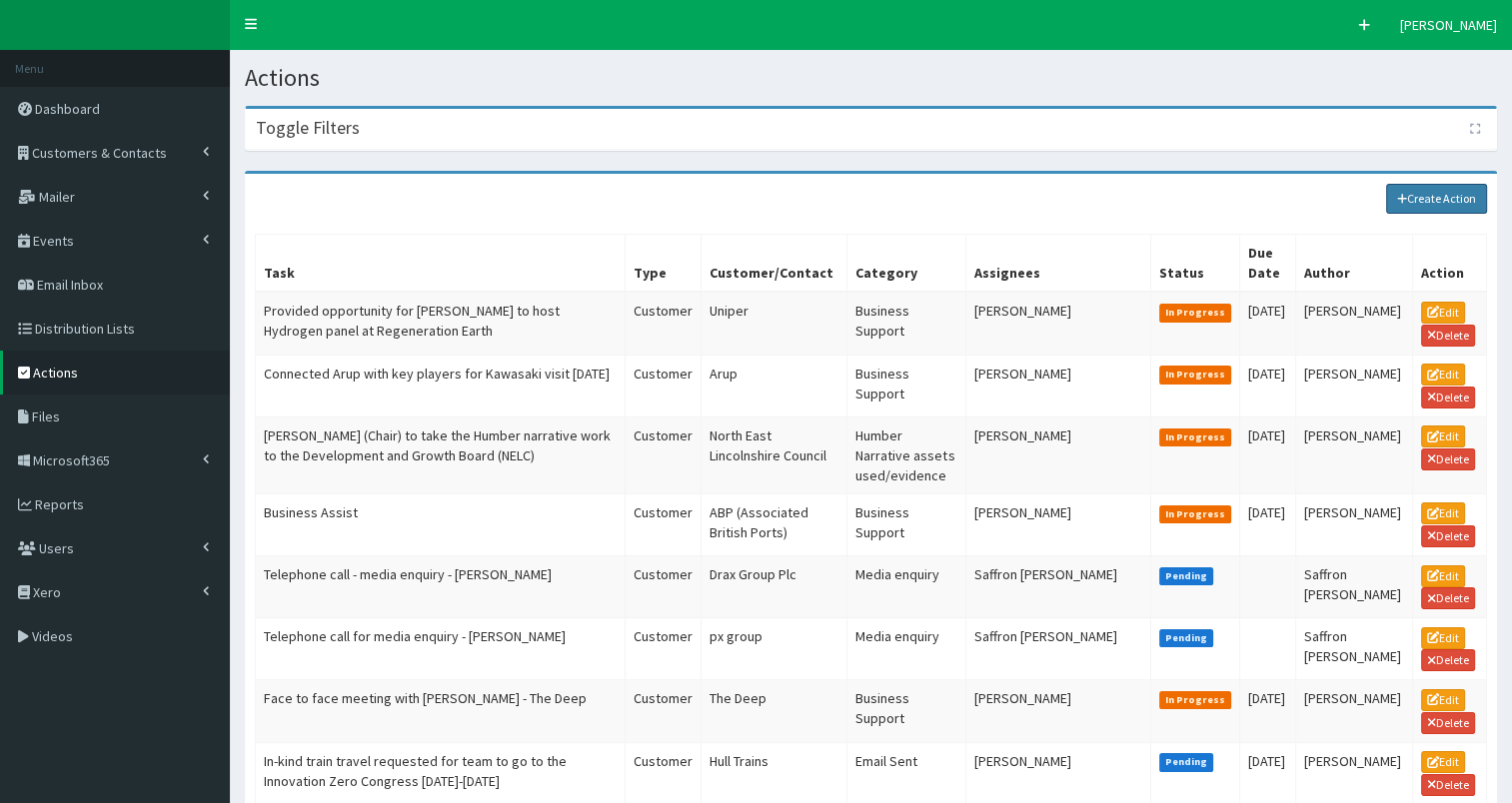 click on "Create Action" at bounding box center [1437, 199] 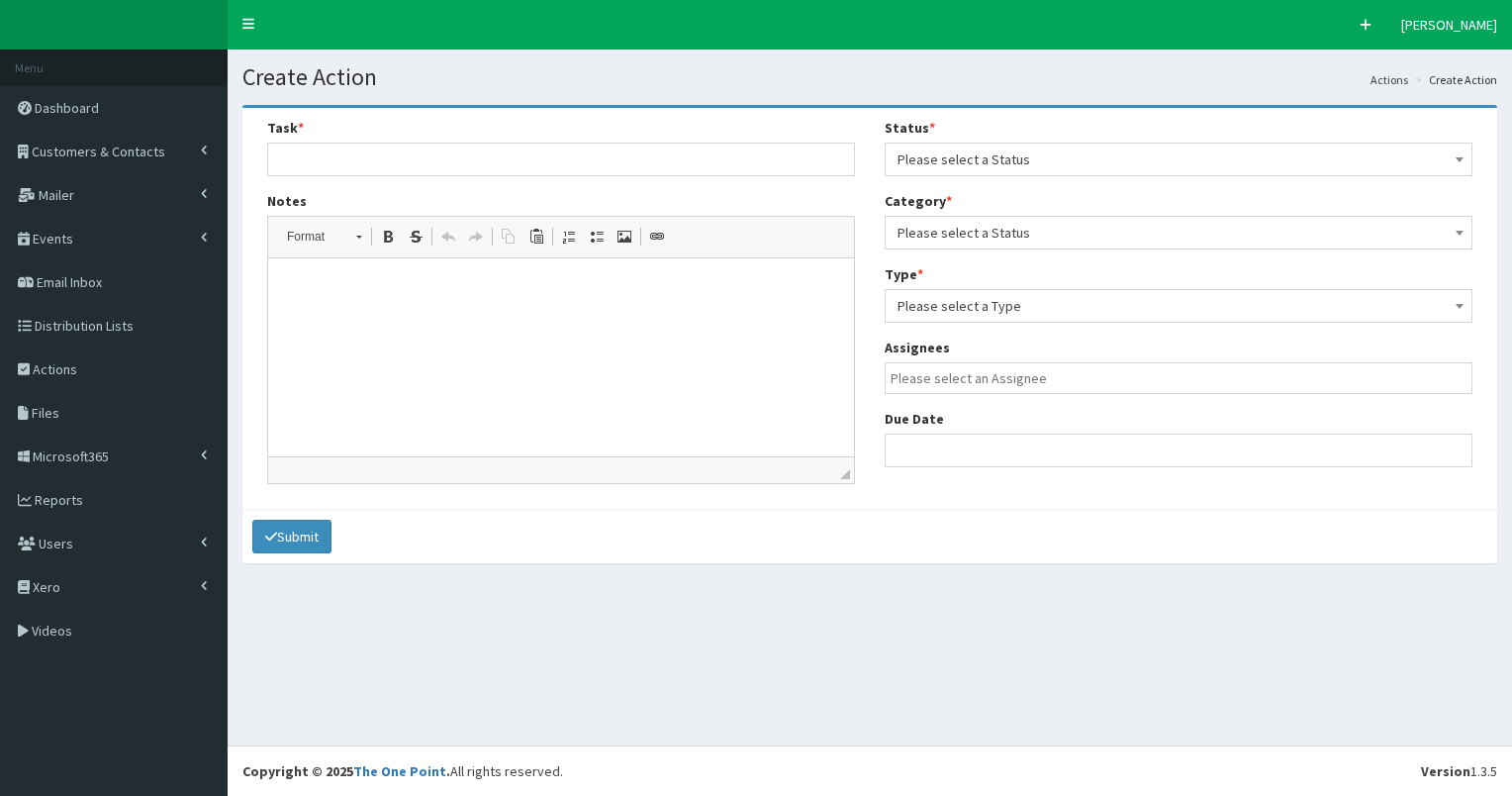 select 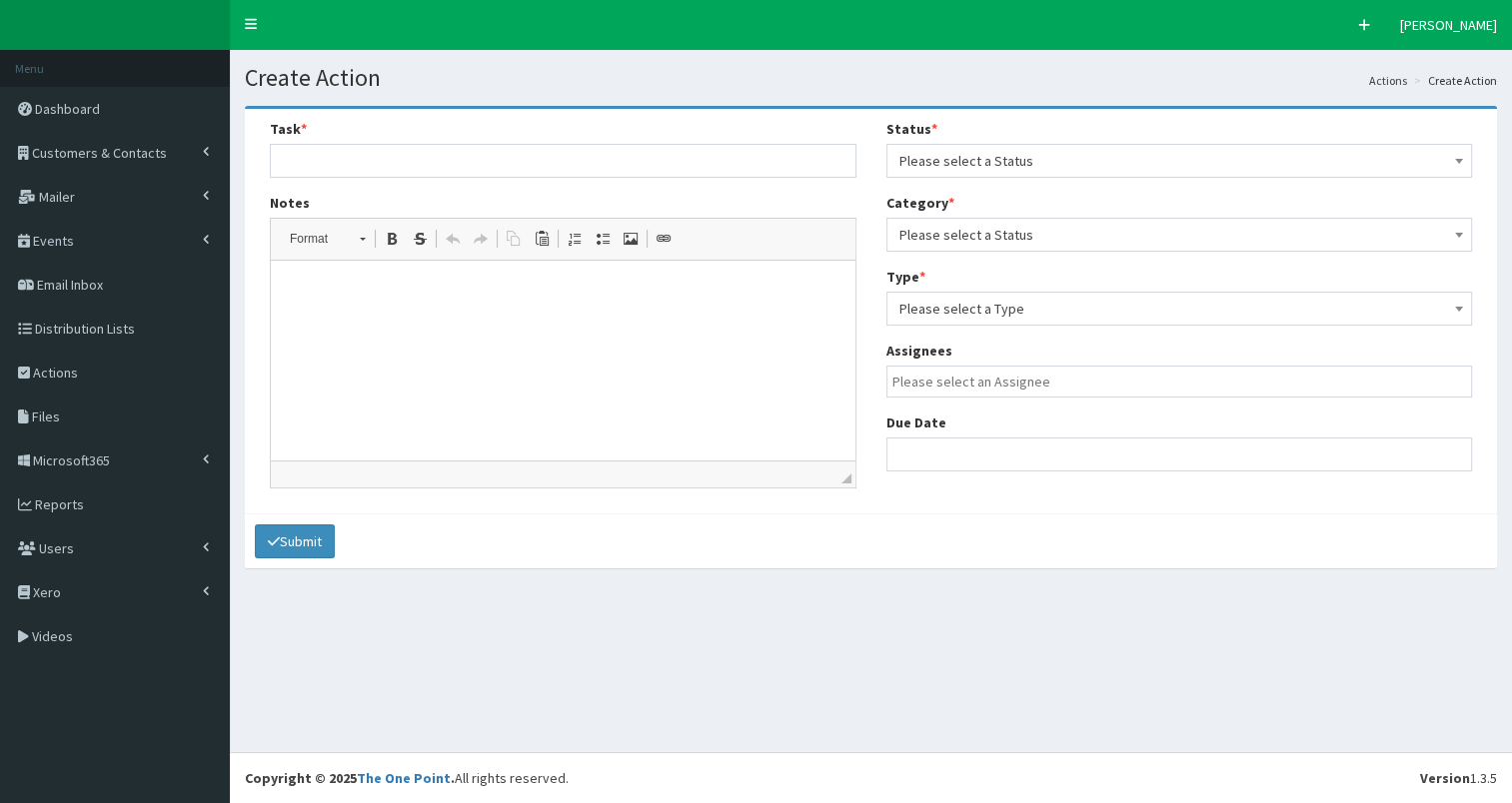 scroll, scrollTop: 0, scrollLeft: 0, axis: both 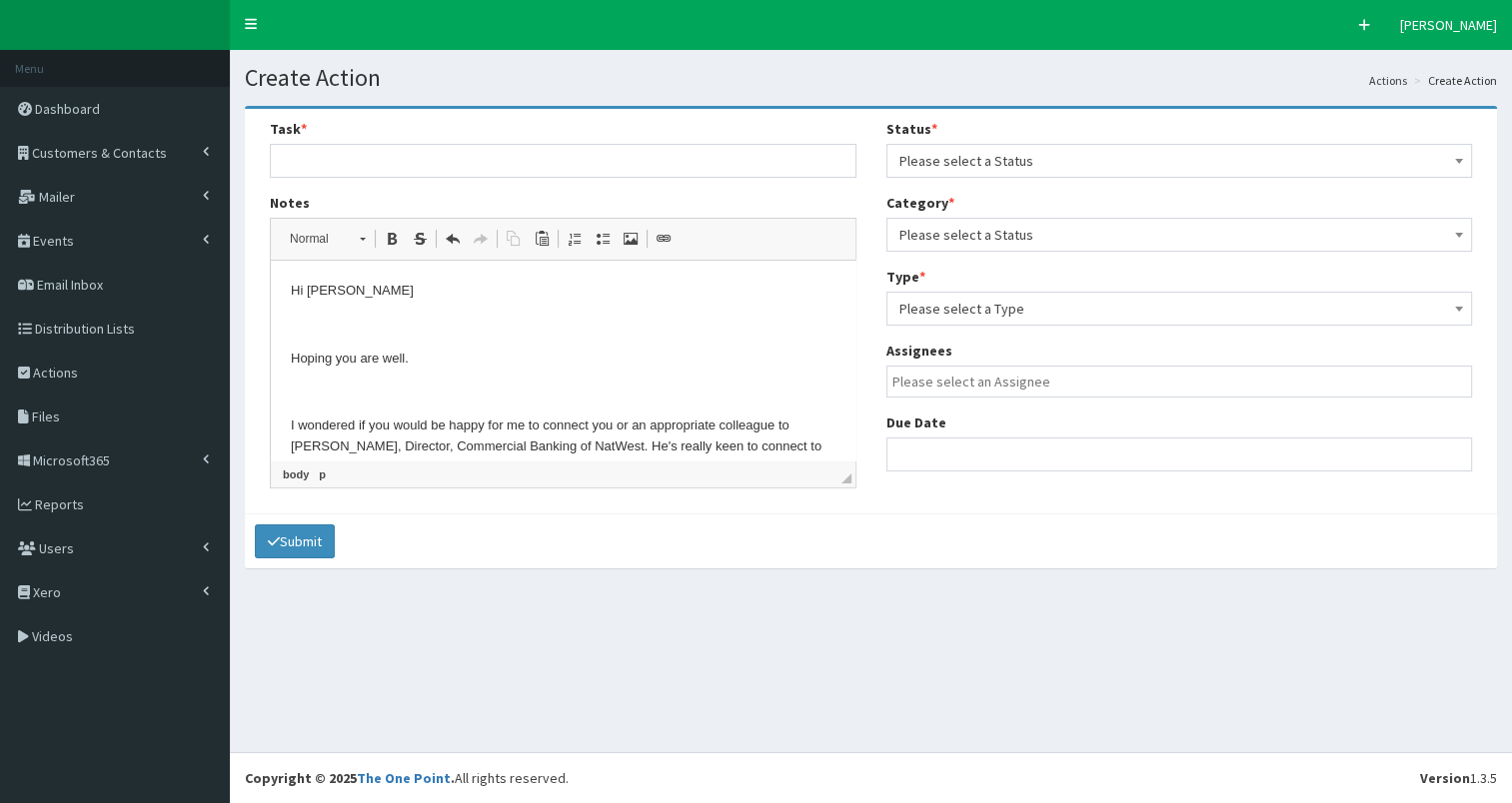 drag, startPoint x: 847, startPoint y: 410, endPoint x: 1130, endPoint y: 547, distance: 314.41692 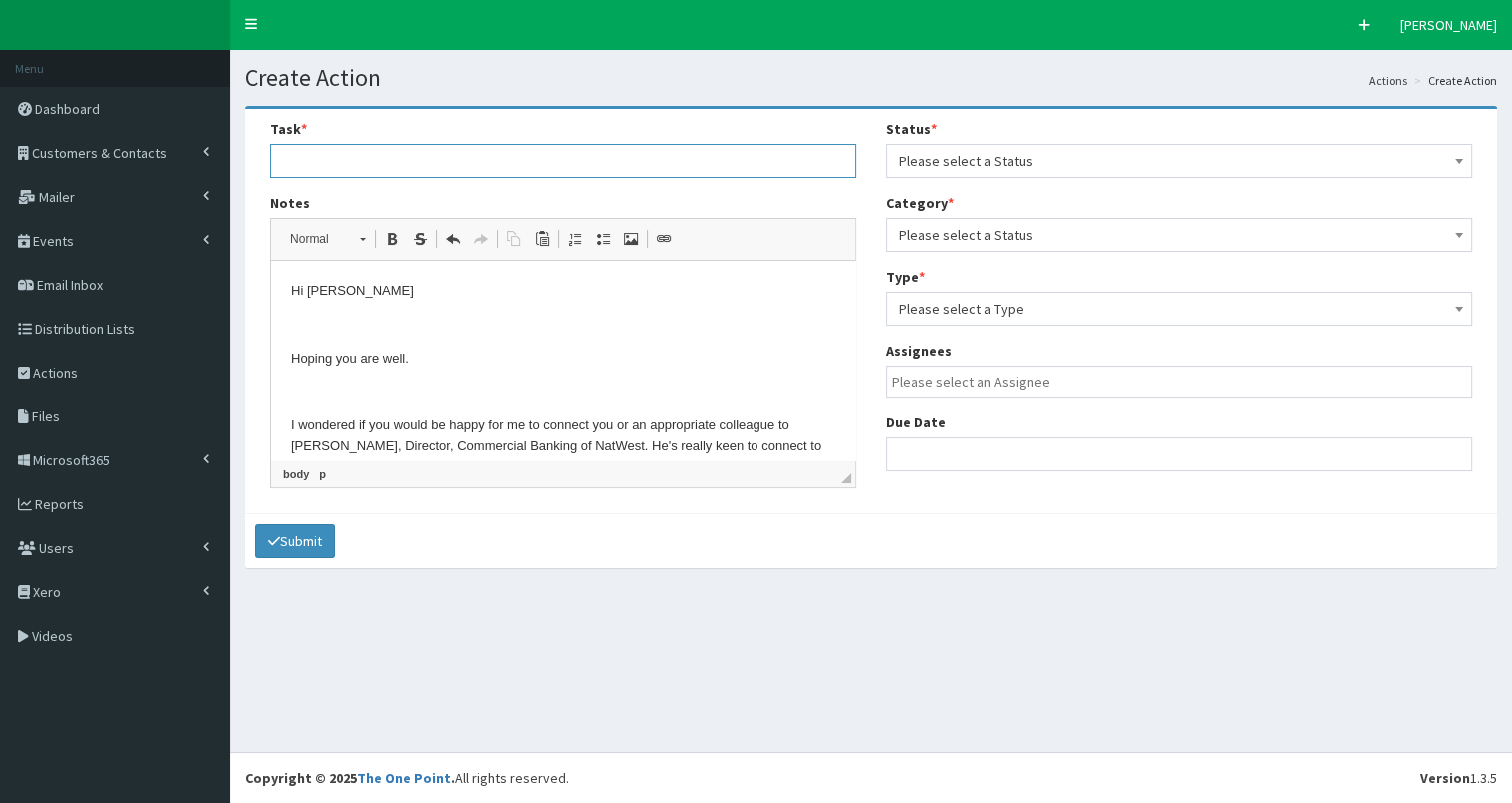 click at bounding box center [563, 161] 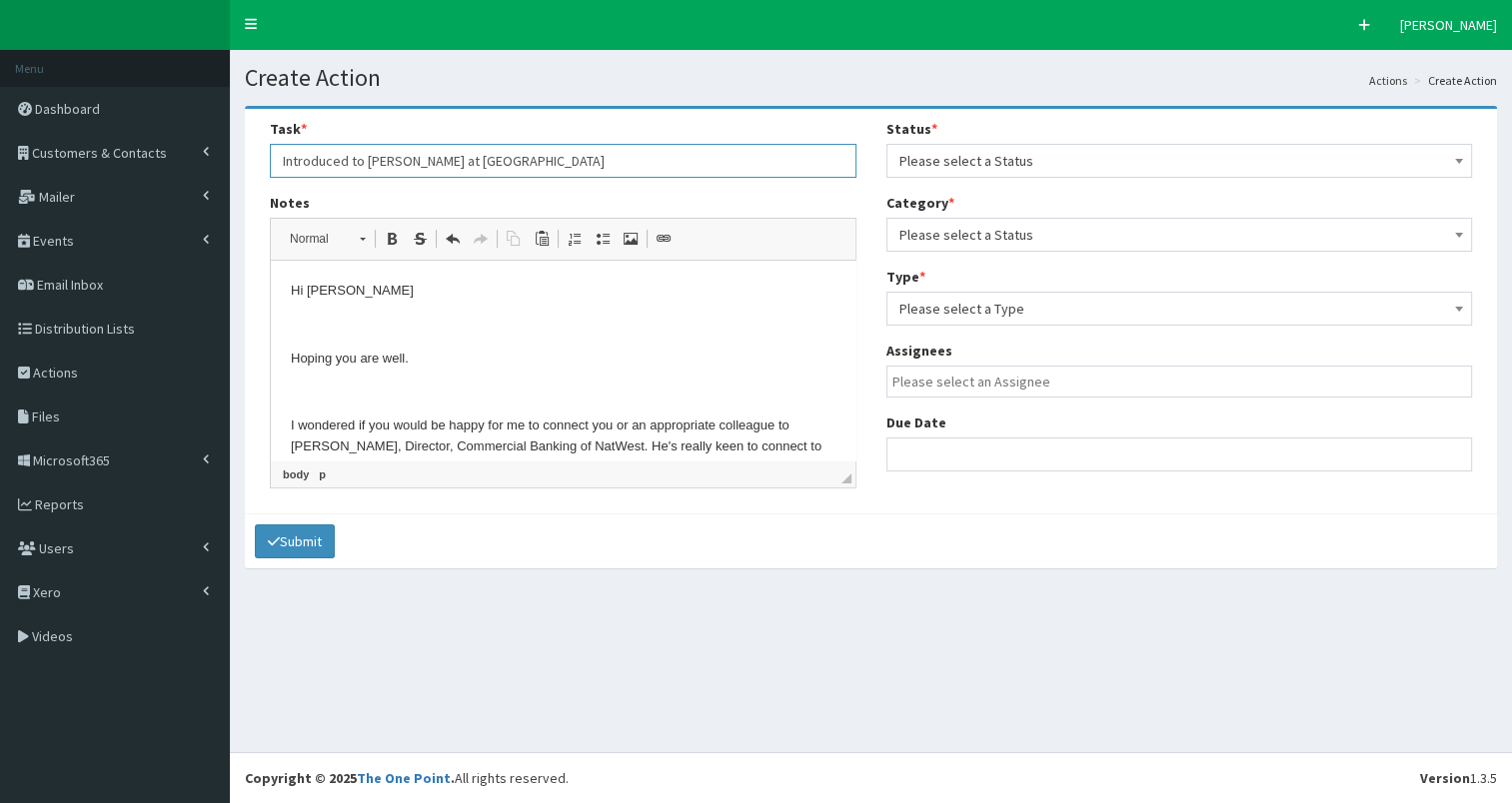click on "Introduced to Lauren Little at Orsted" at bounding box center [563, 161] 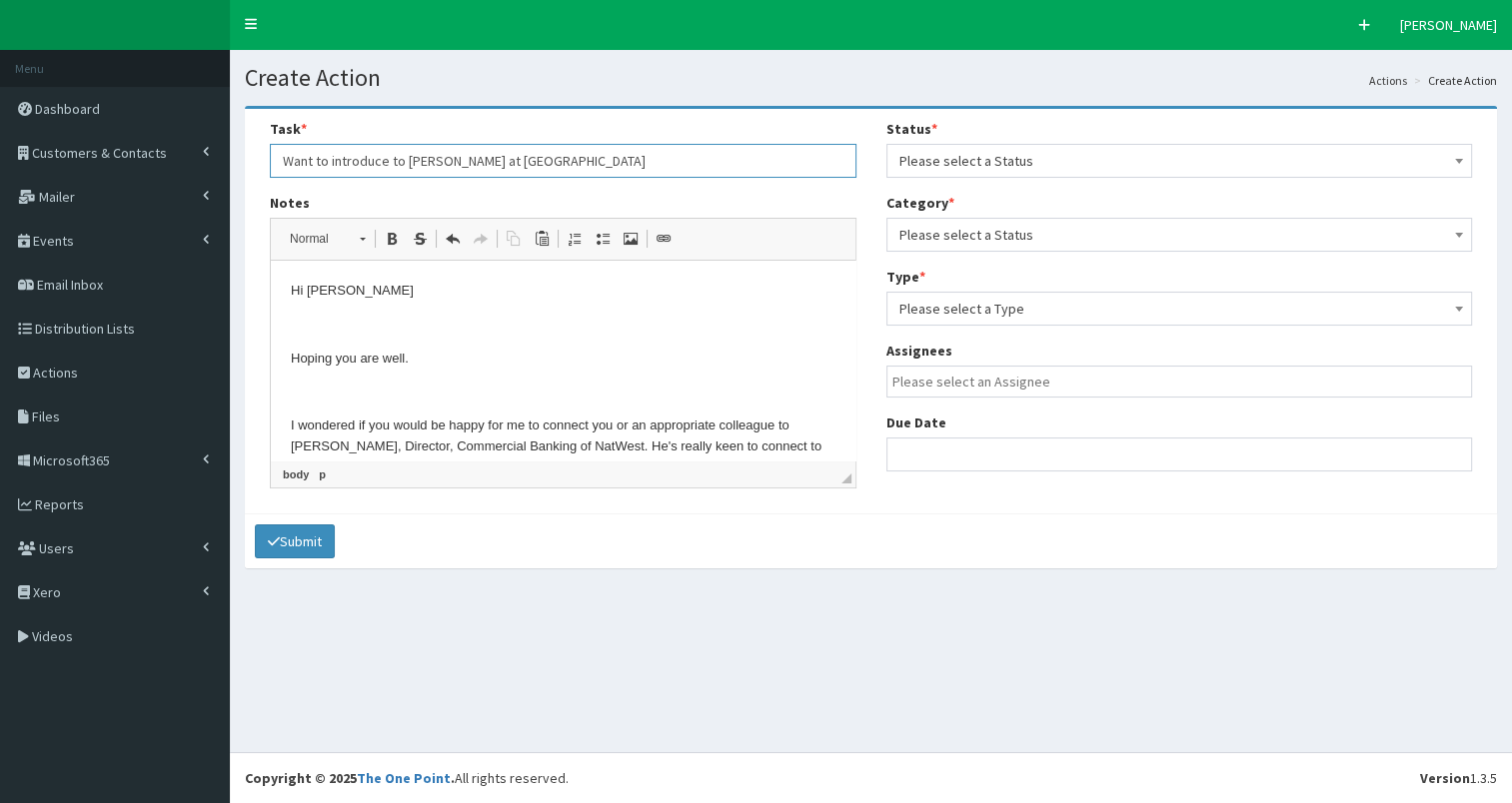 click on "Want to introduce to Lauren Little at Orsted" at bounding box center (563, 161) 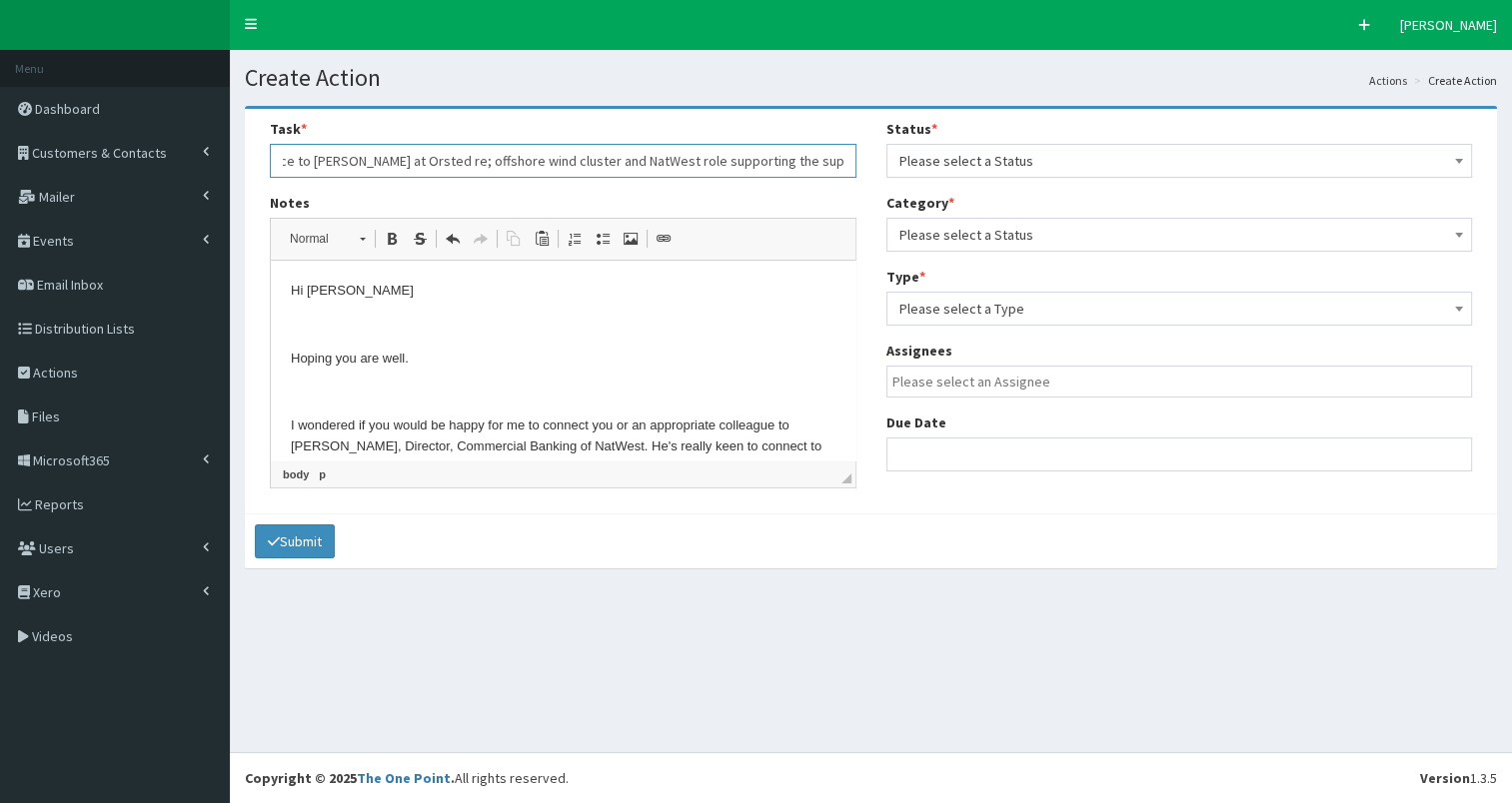 scroll, scrollTop: 0, scrollLeft: 103, axis: horizontal 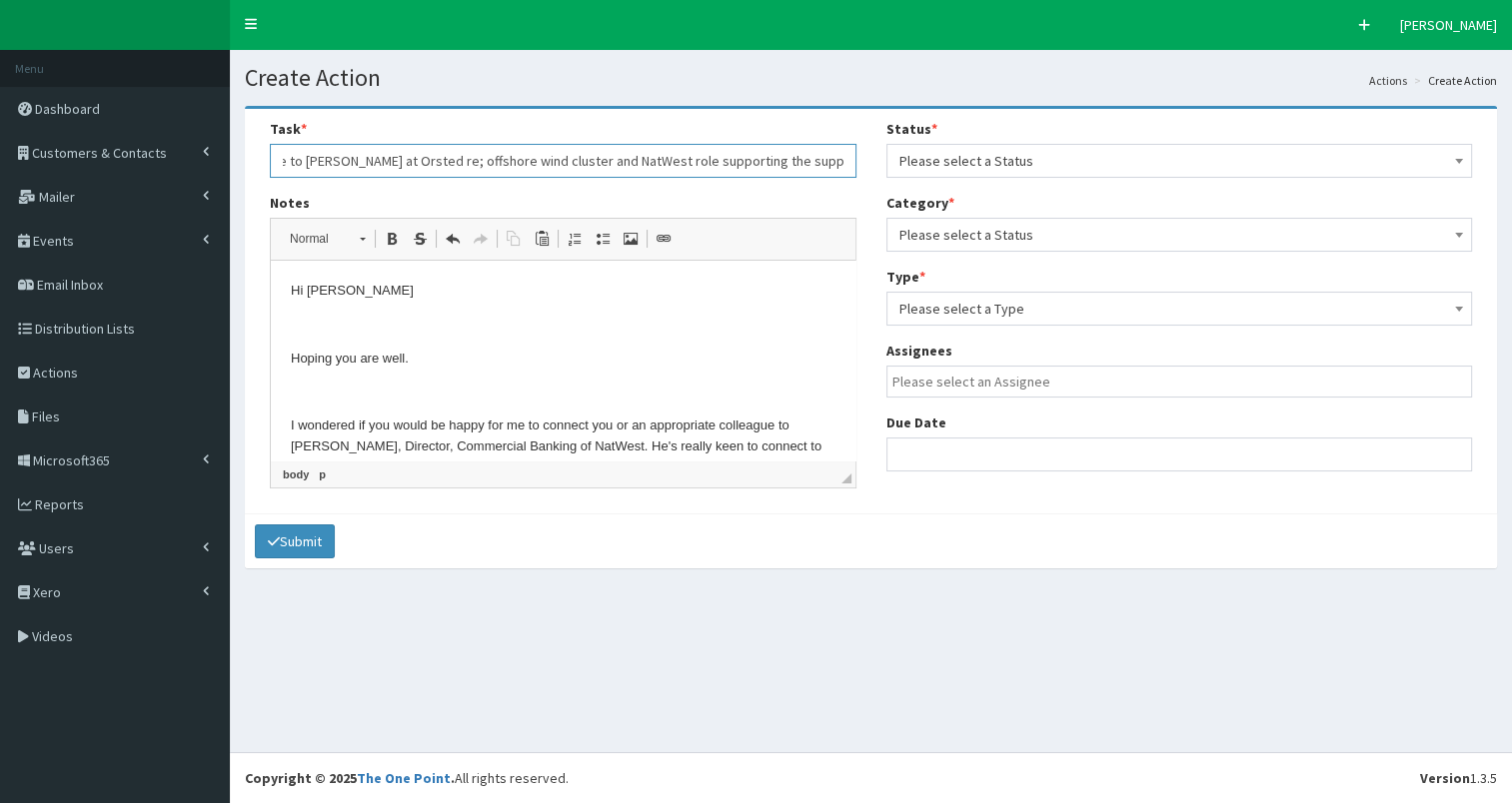 type on "Want to introduce to Lauren Little at Orsted re; offshore wind cluster and NatWest role supporting the supply chain" 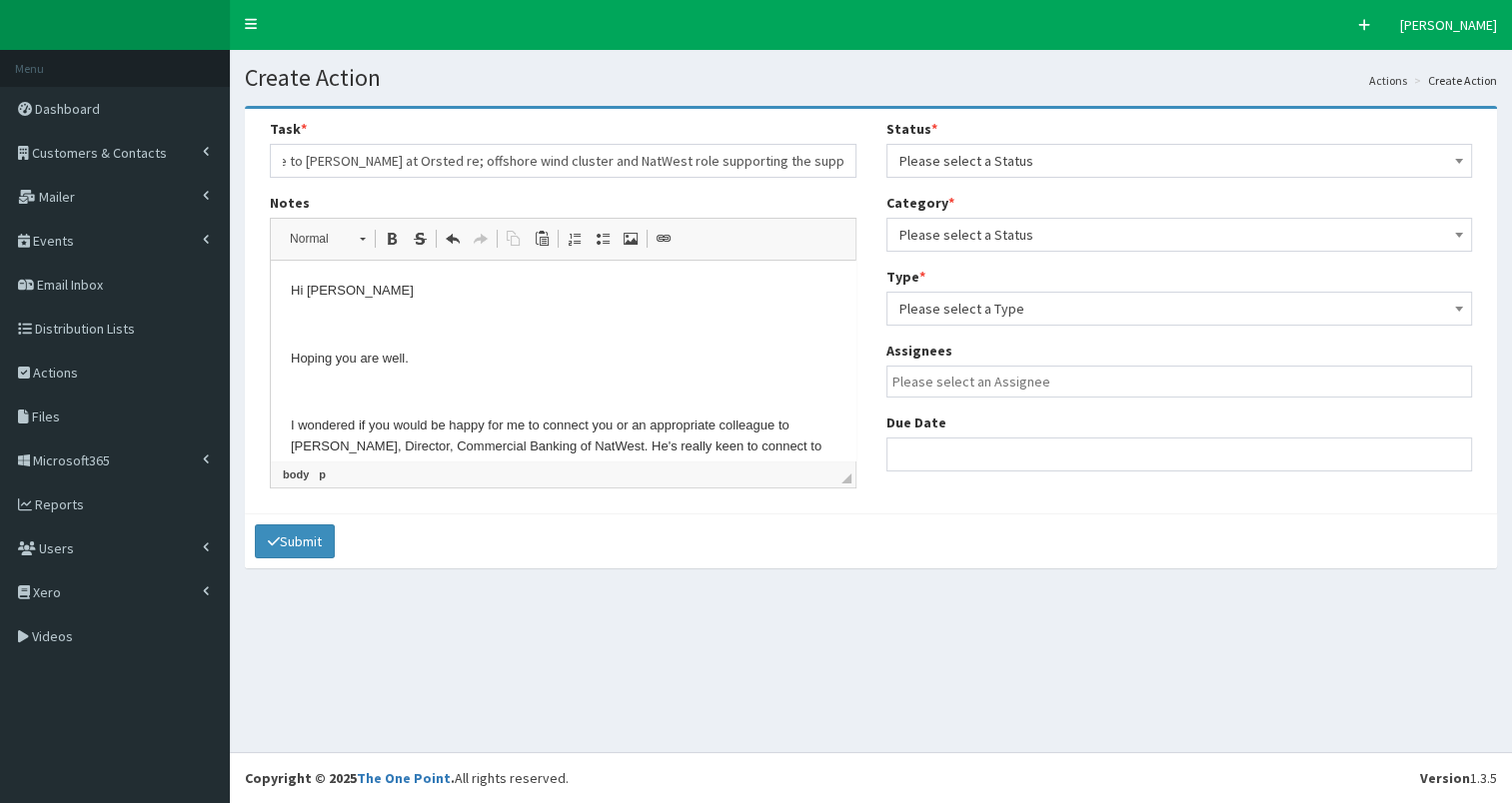 click on "Please select a Status" at bounding box center (1179, 161) 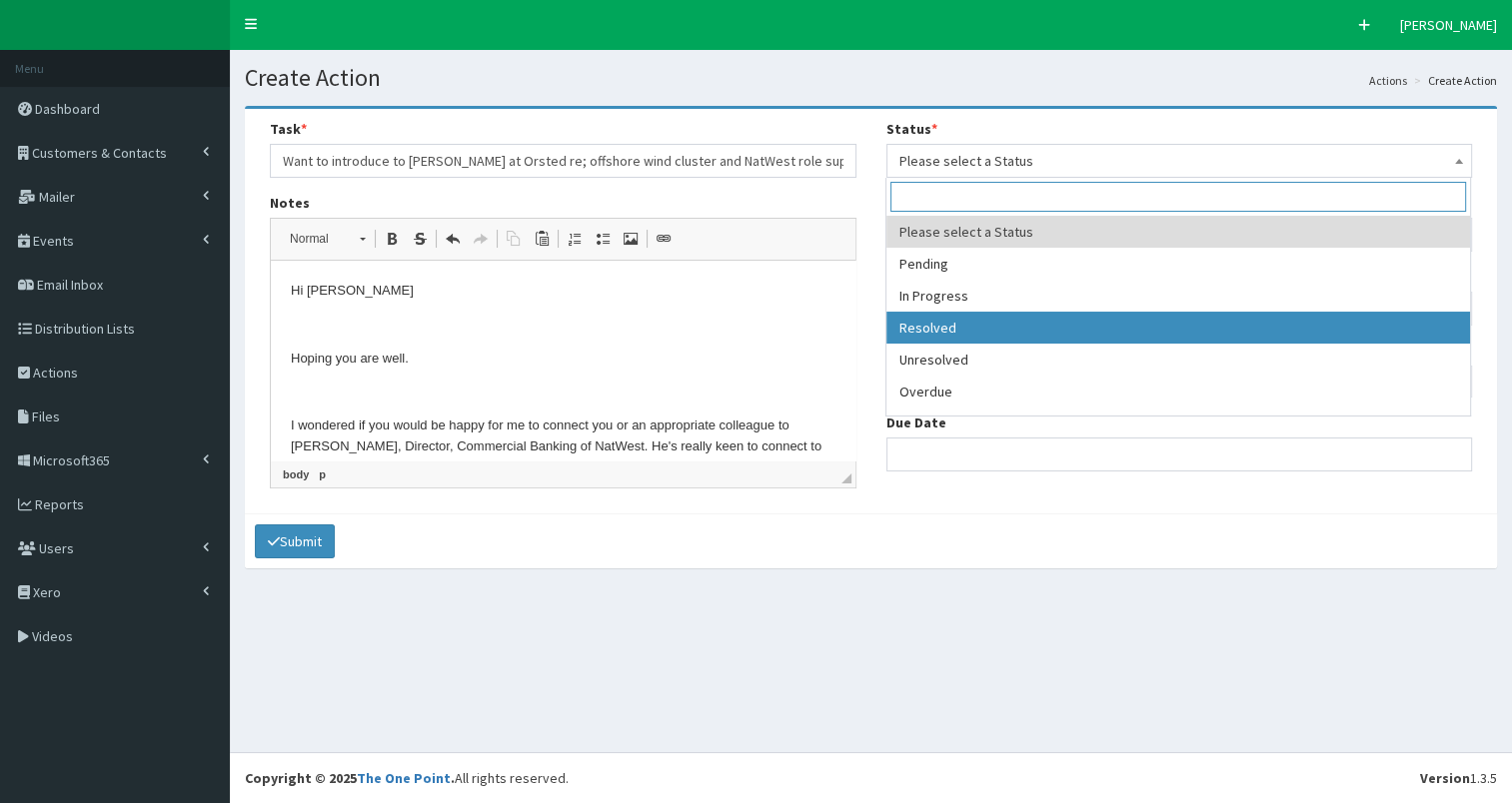 select on "3" 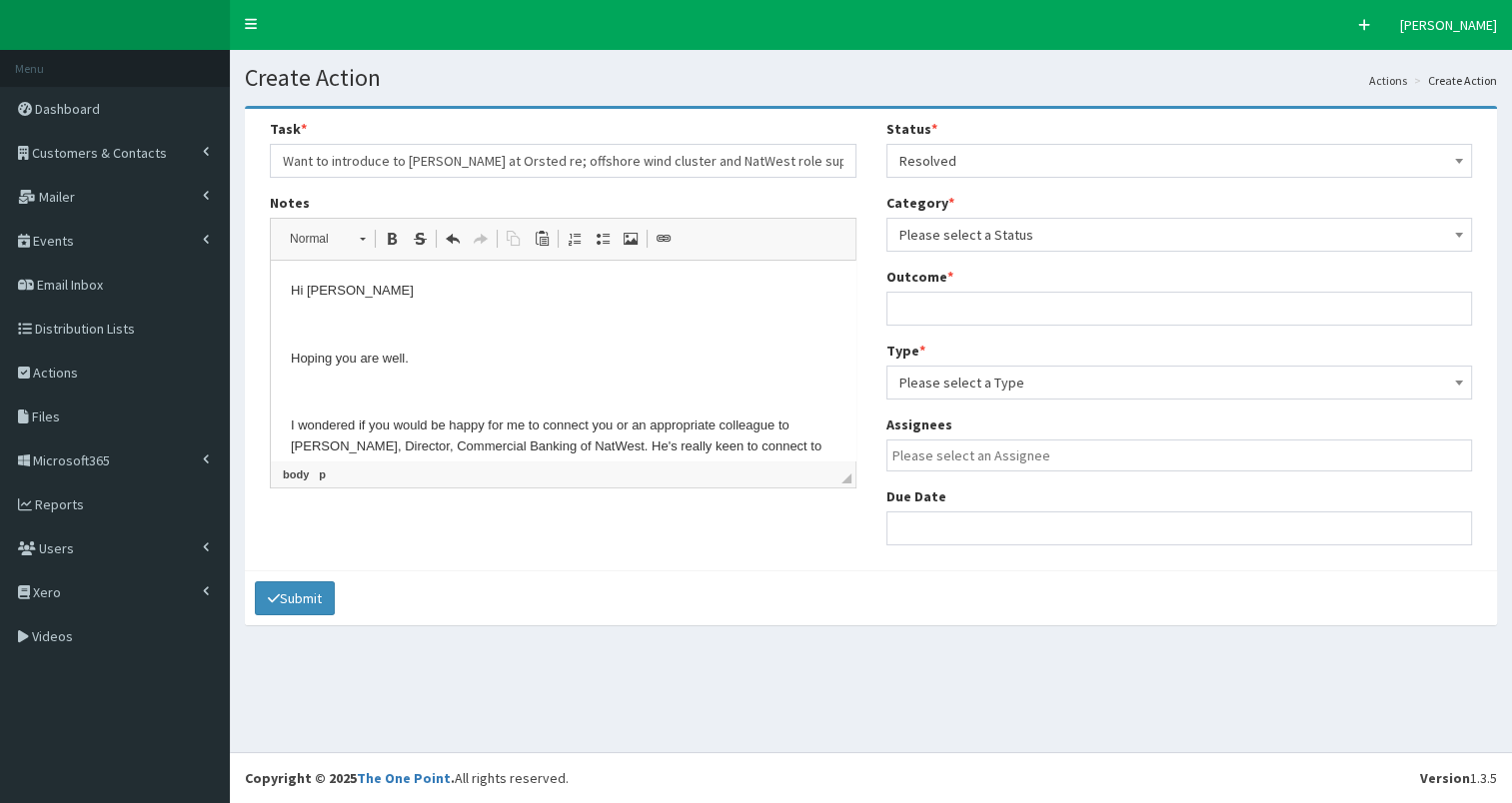 click on "Please select a Status" at bounding box center [1179, 235] 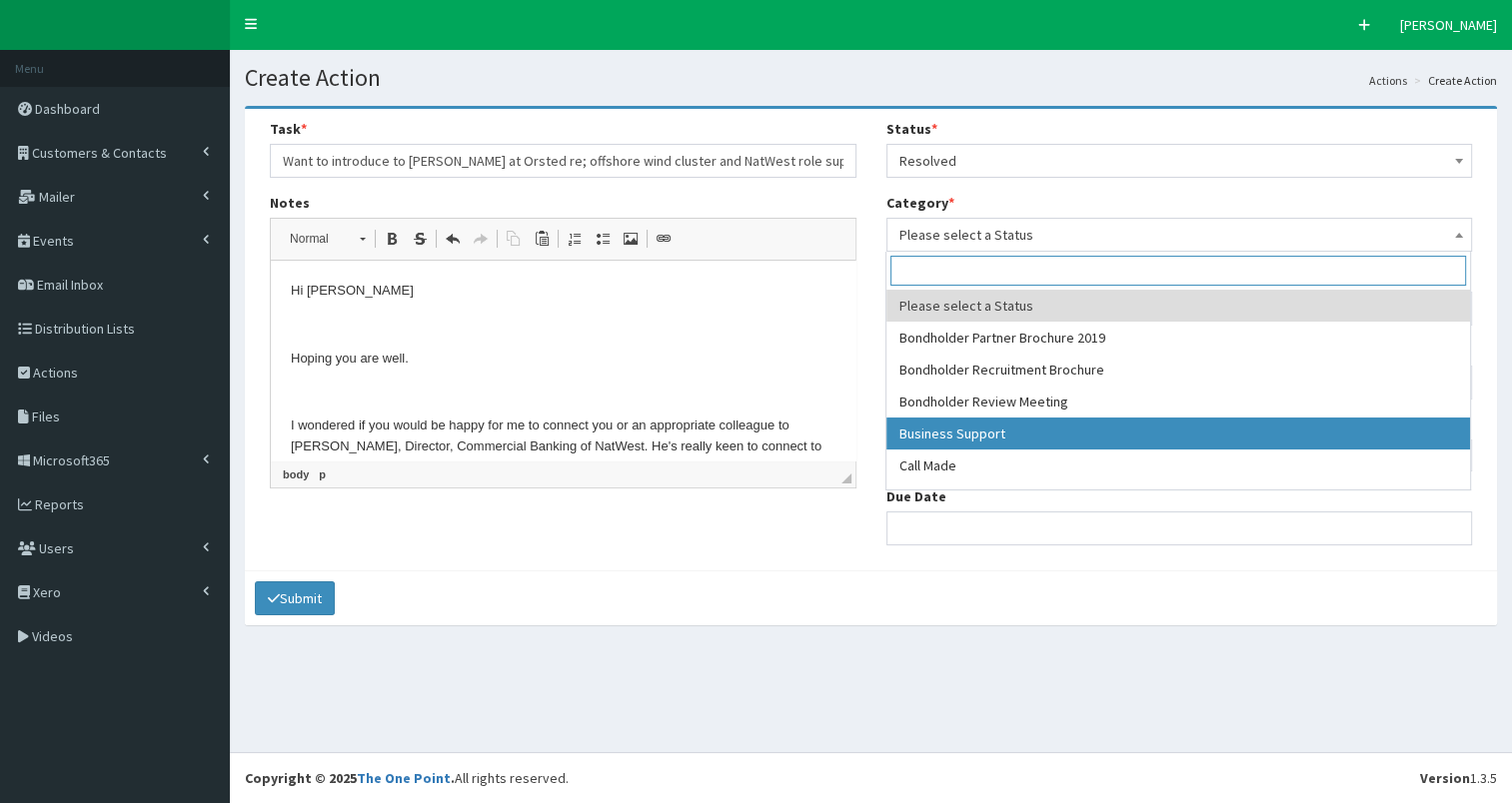 select on "17" 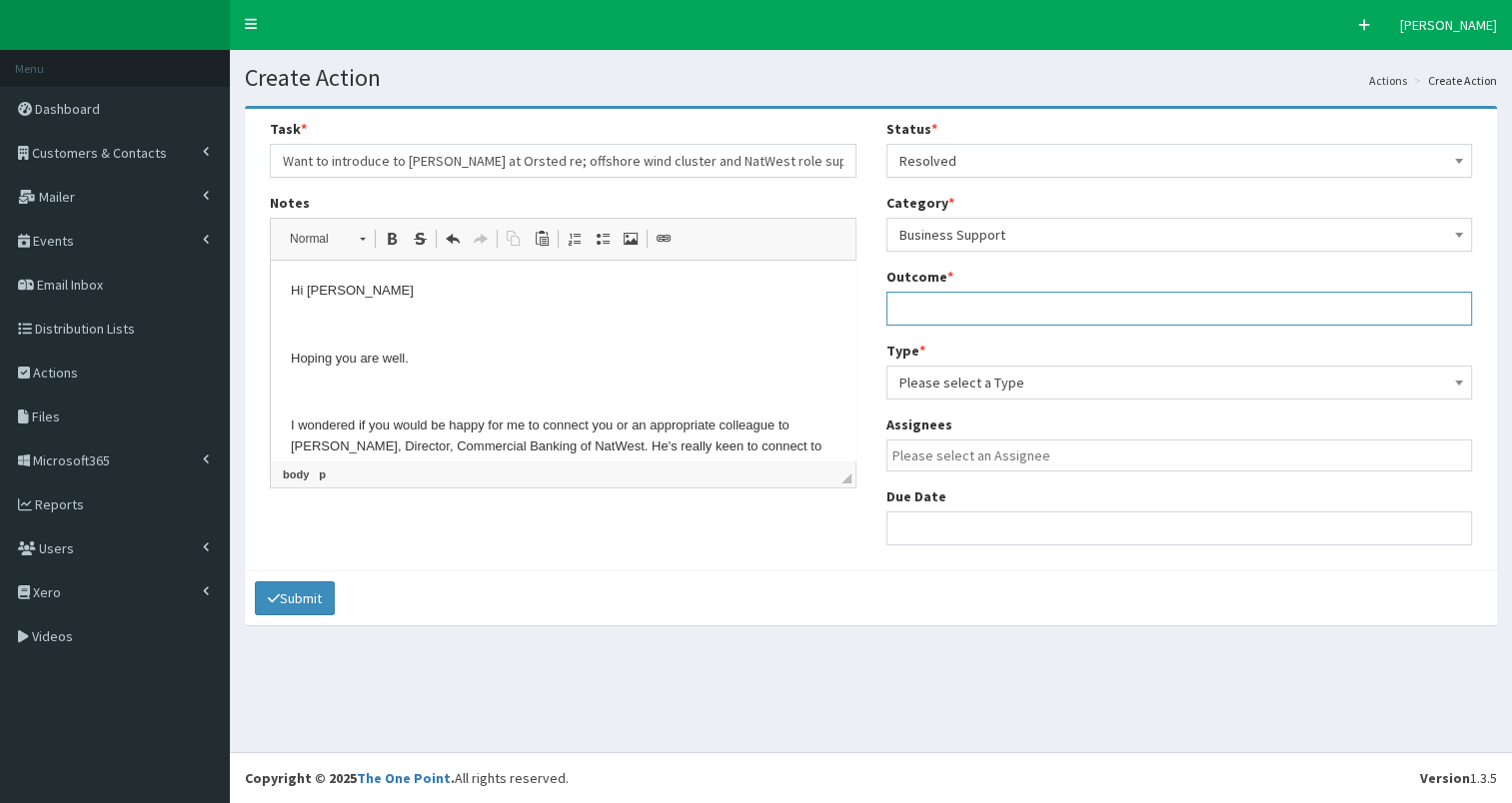 click at bounding box center [1179, 309] 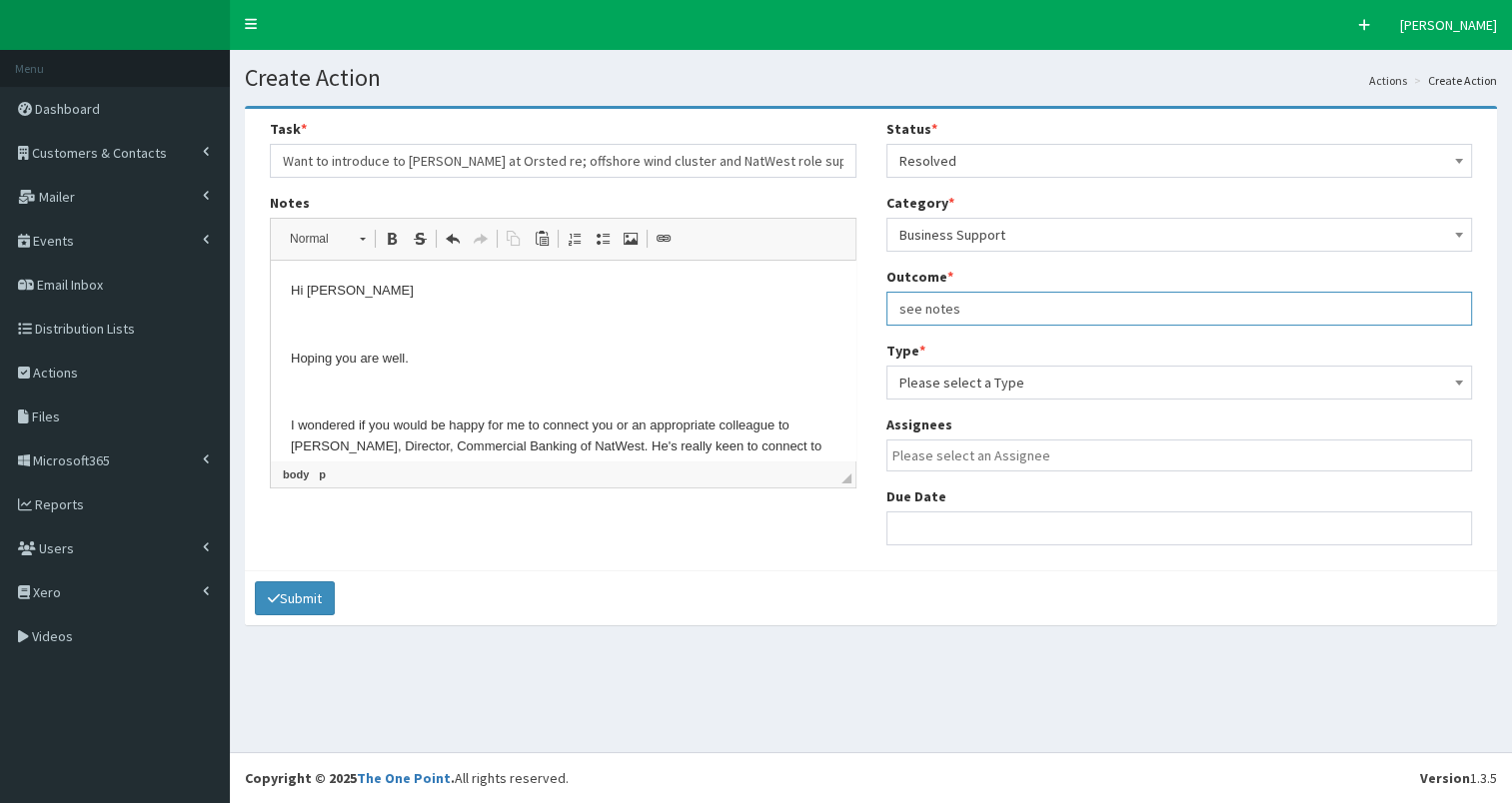 type on "see notes" 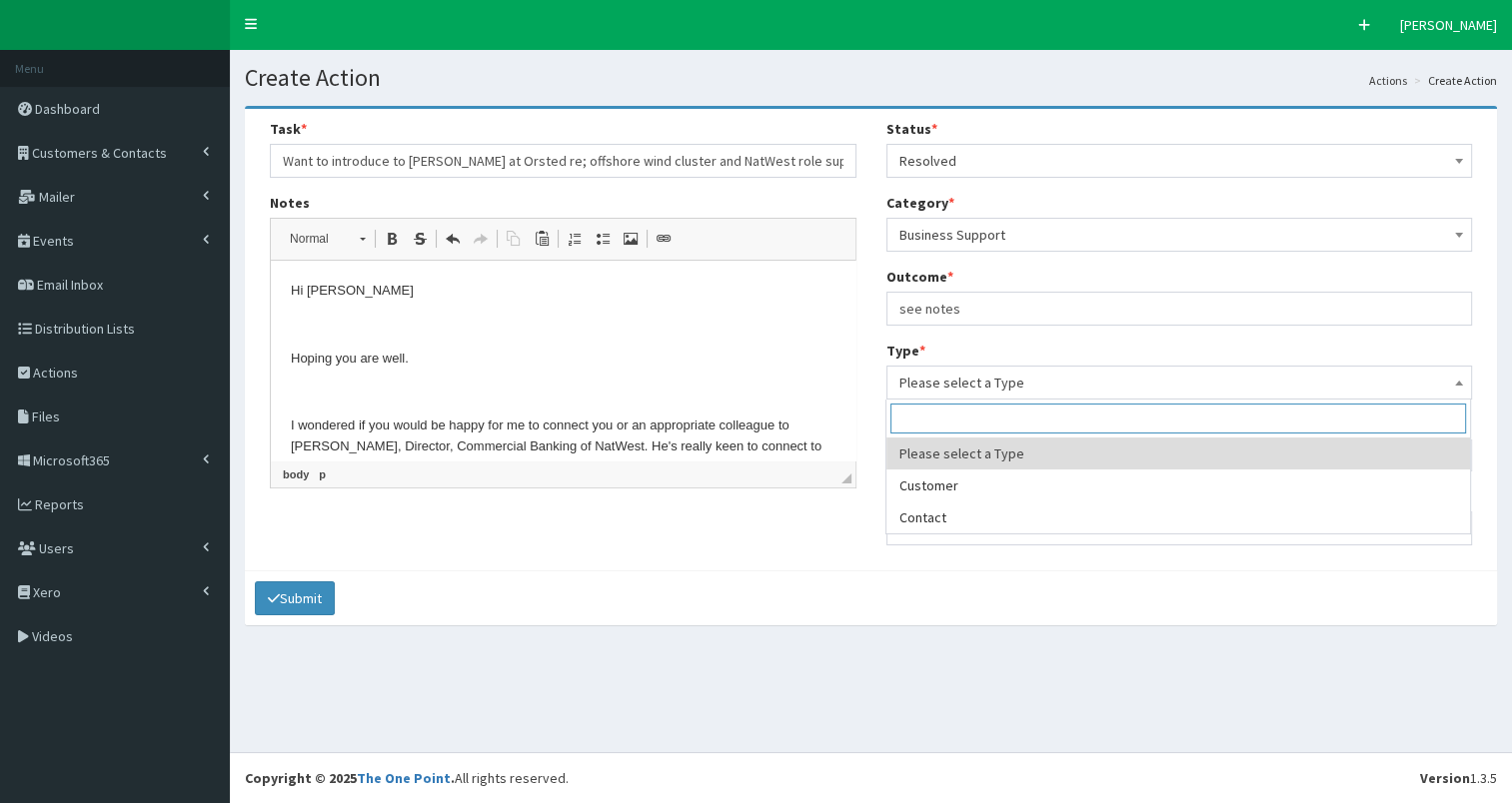 click on "Please select a Type" at bounding box center [1179, 383] 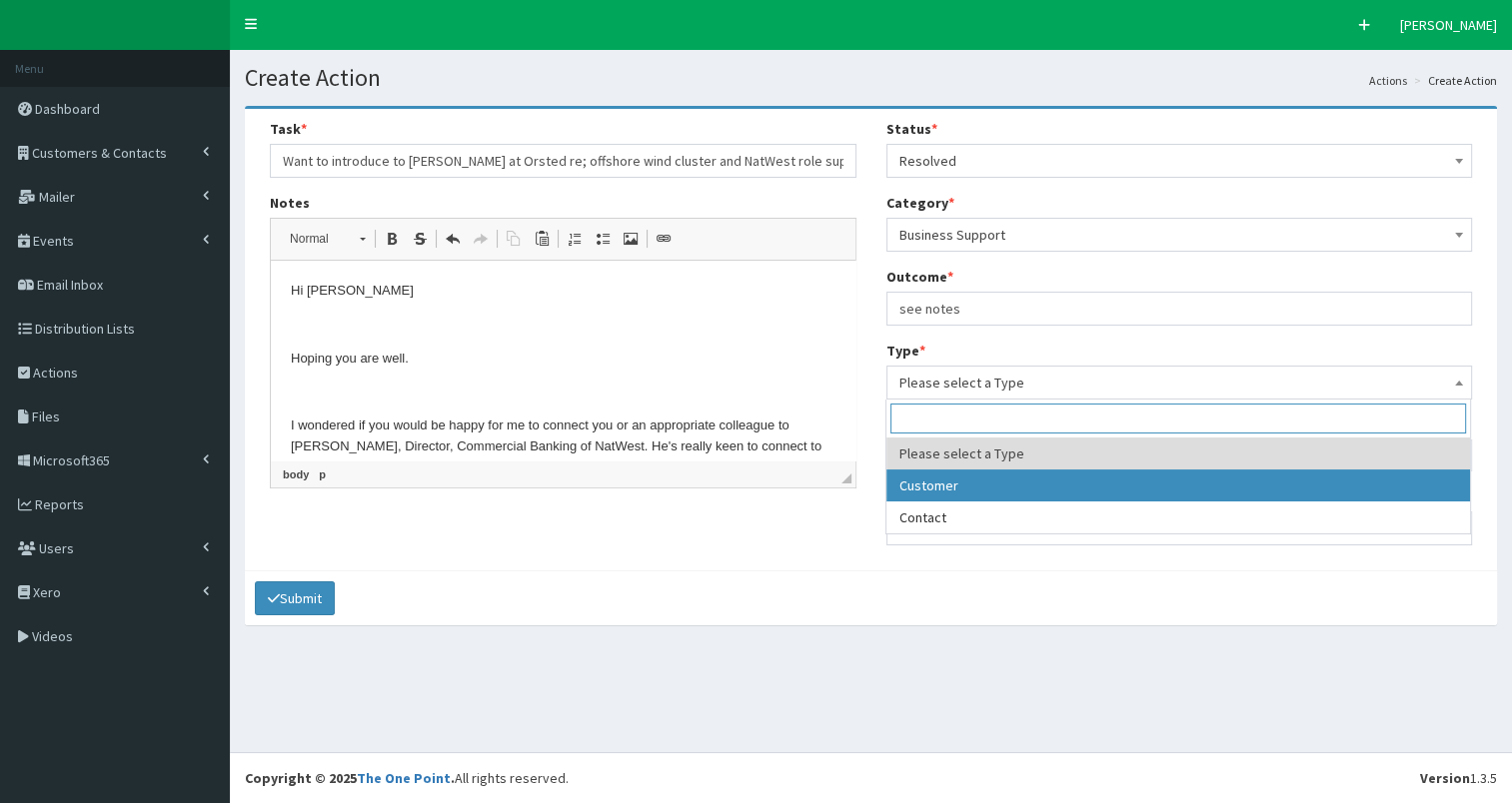 select on "customer" 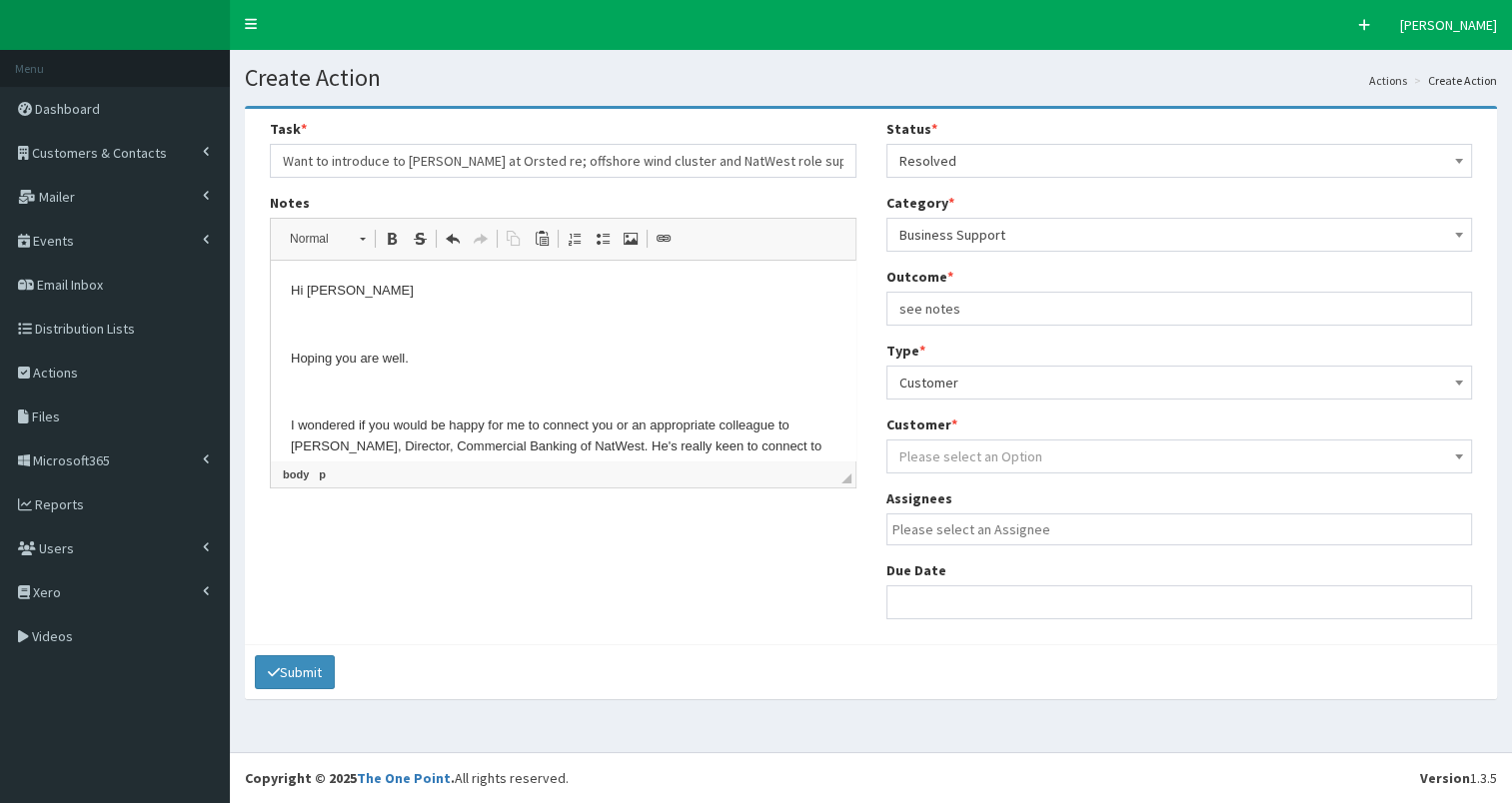 click on "Please select an Option" at bounding box center [970, 456] 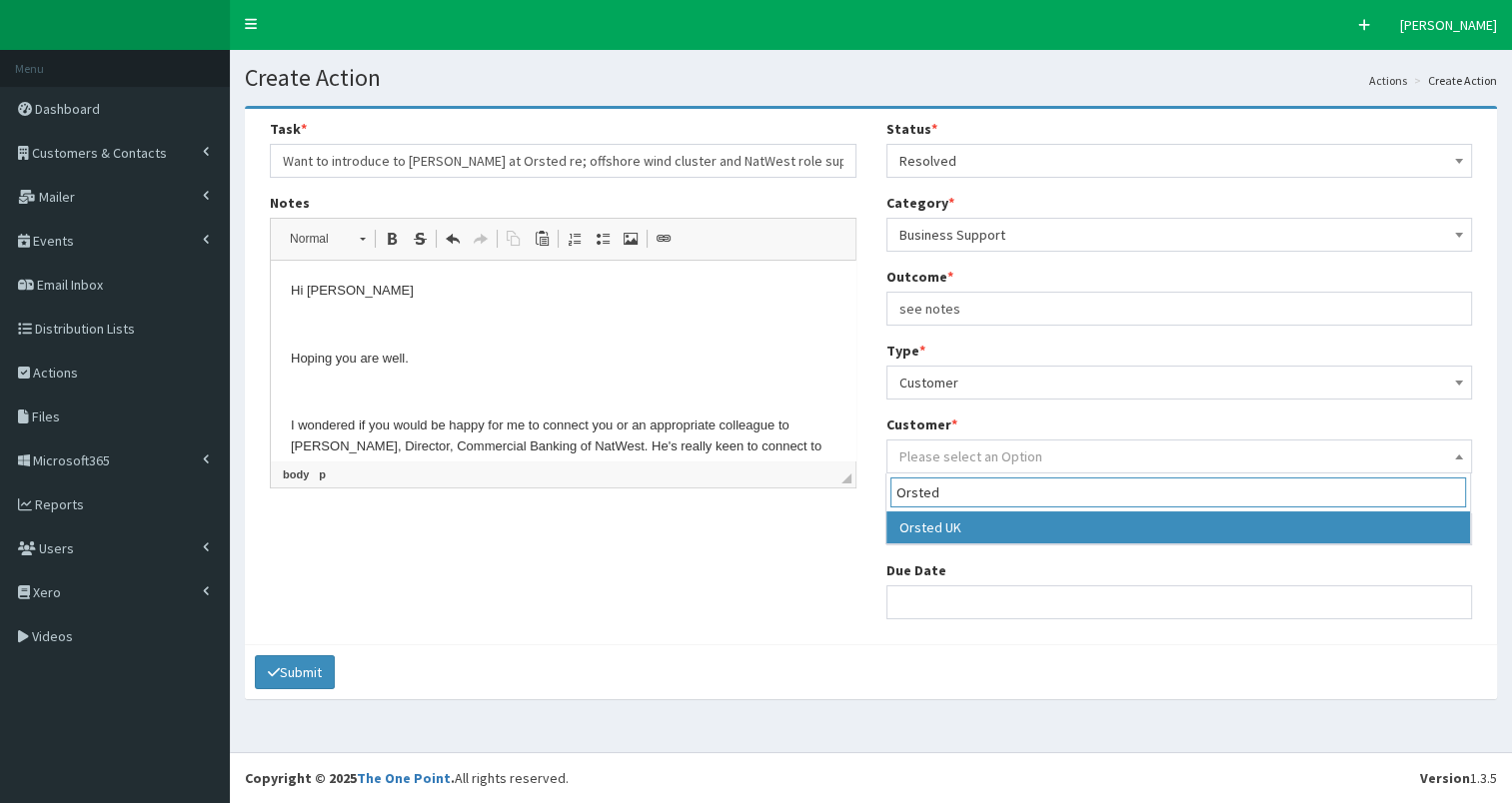 type on "Orsted" 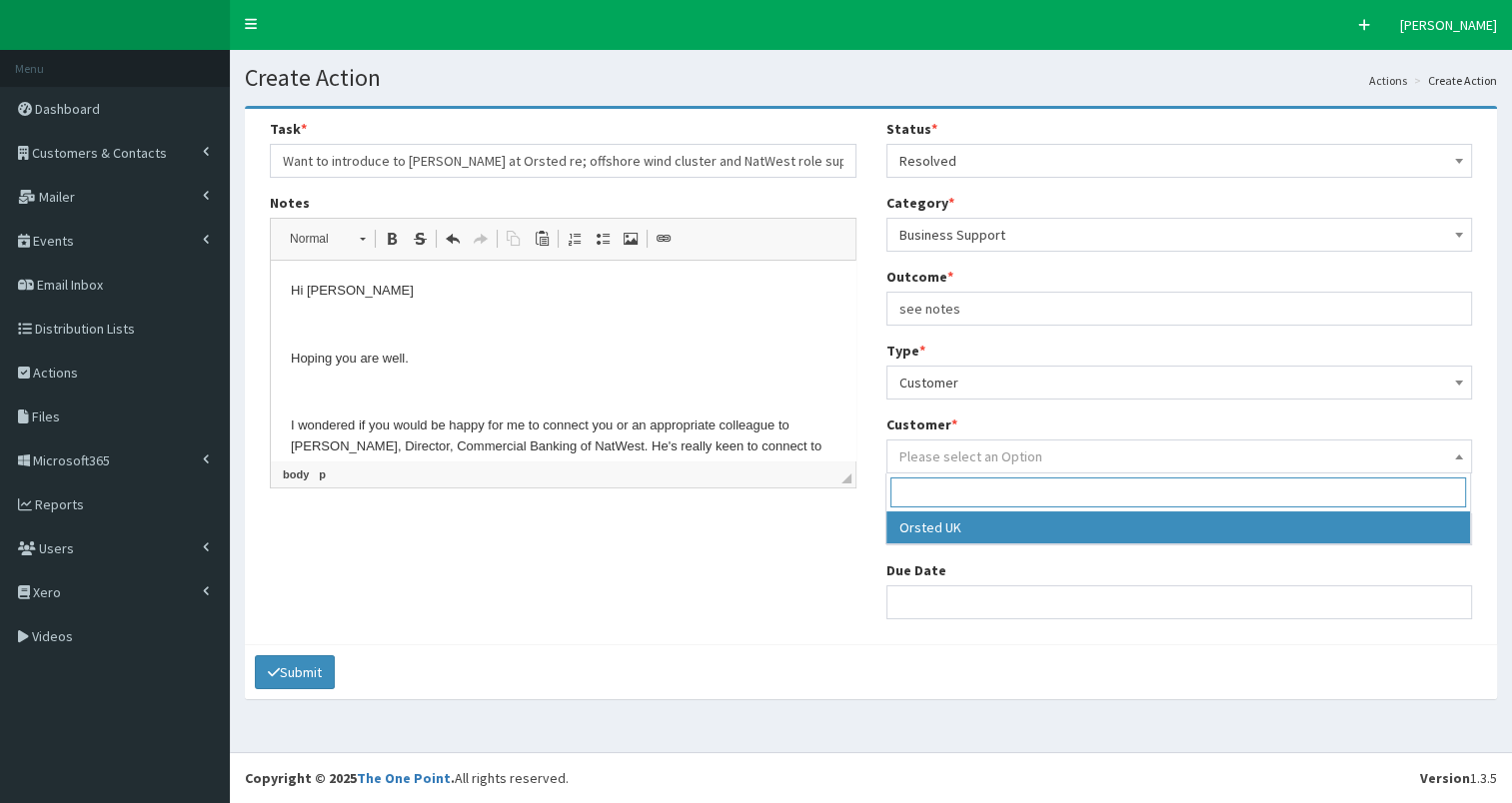 select on "6573" 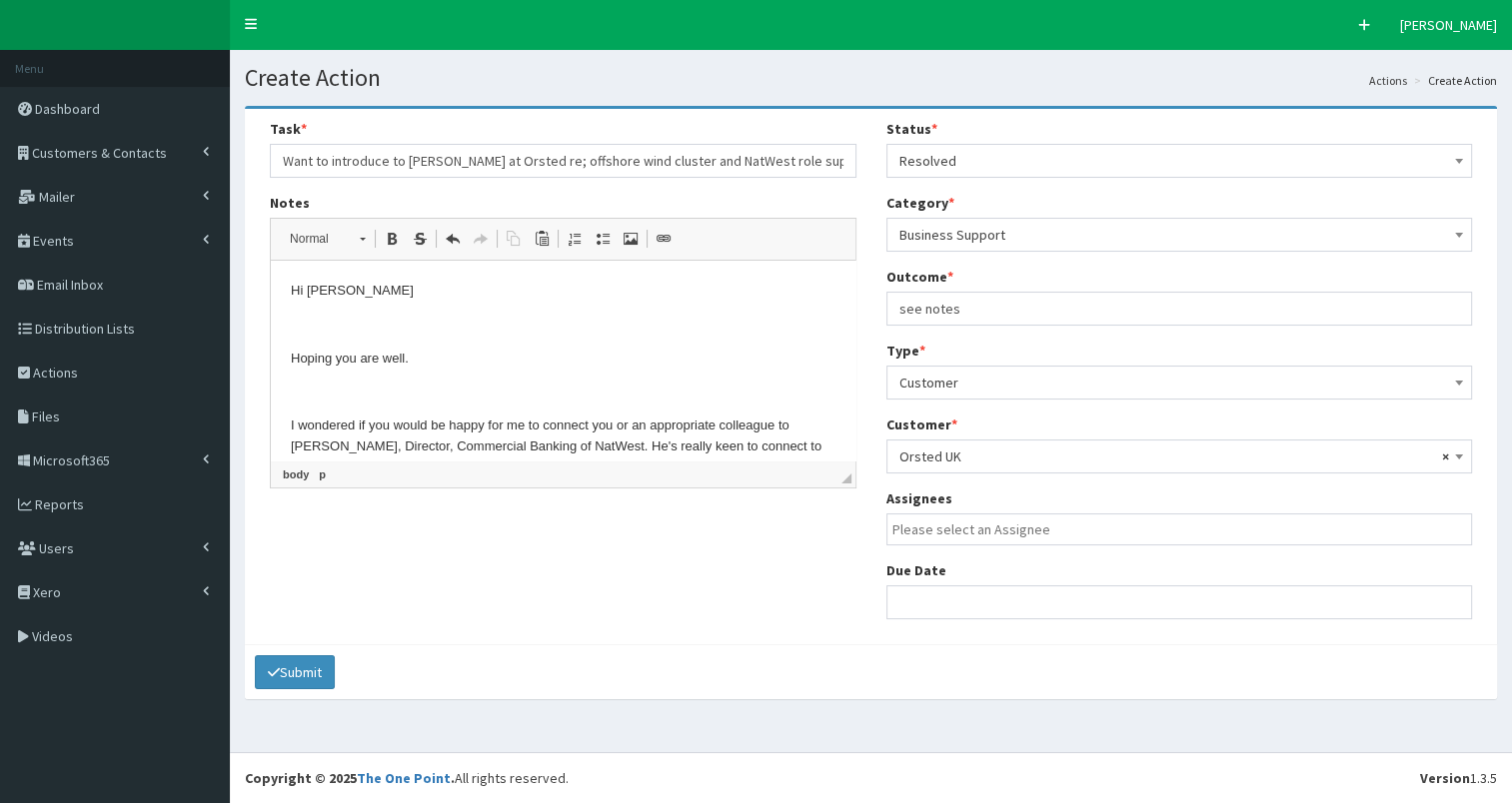 click at bounding box center (1184, 529) 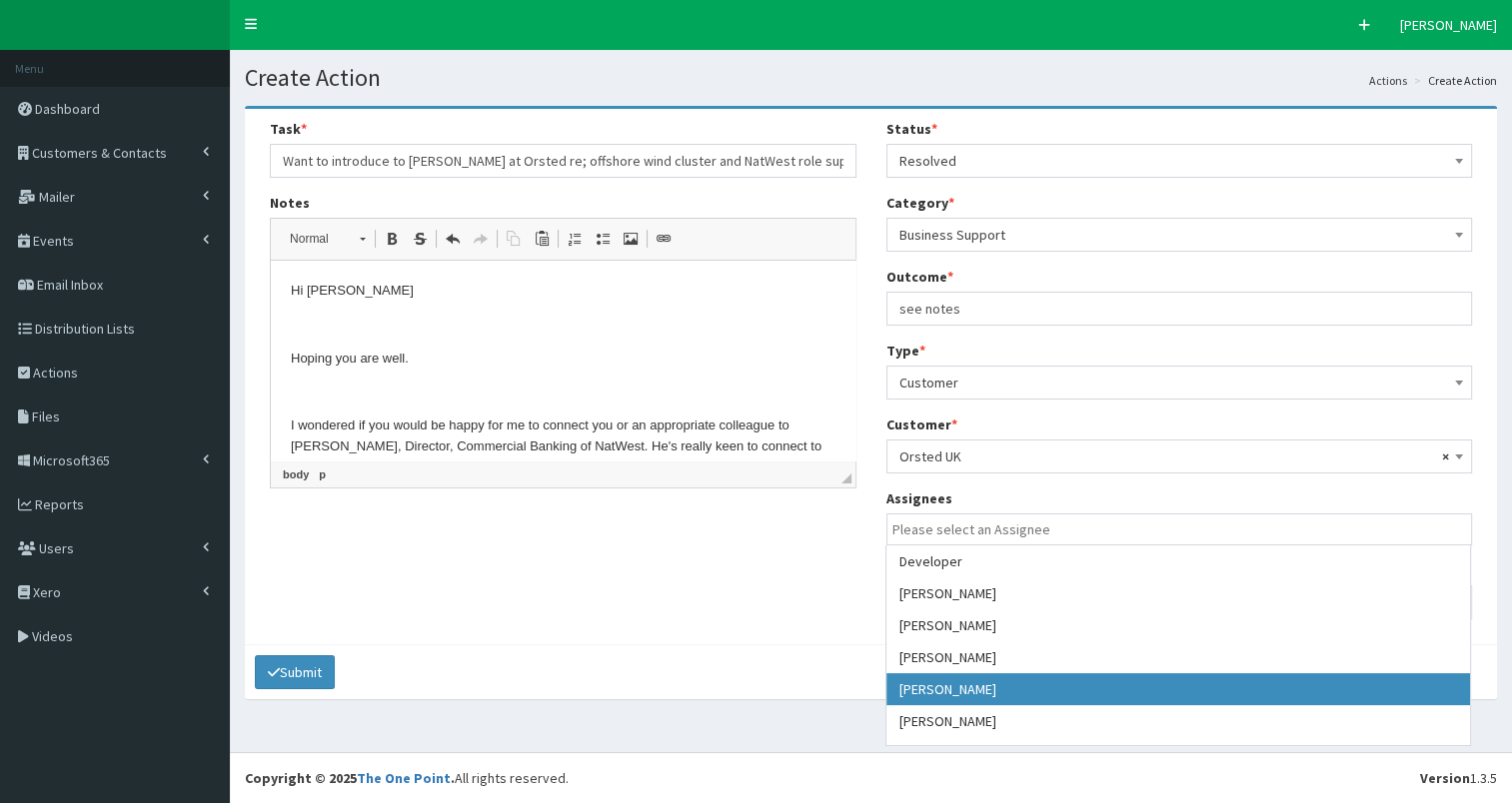 select on "7" 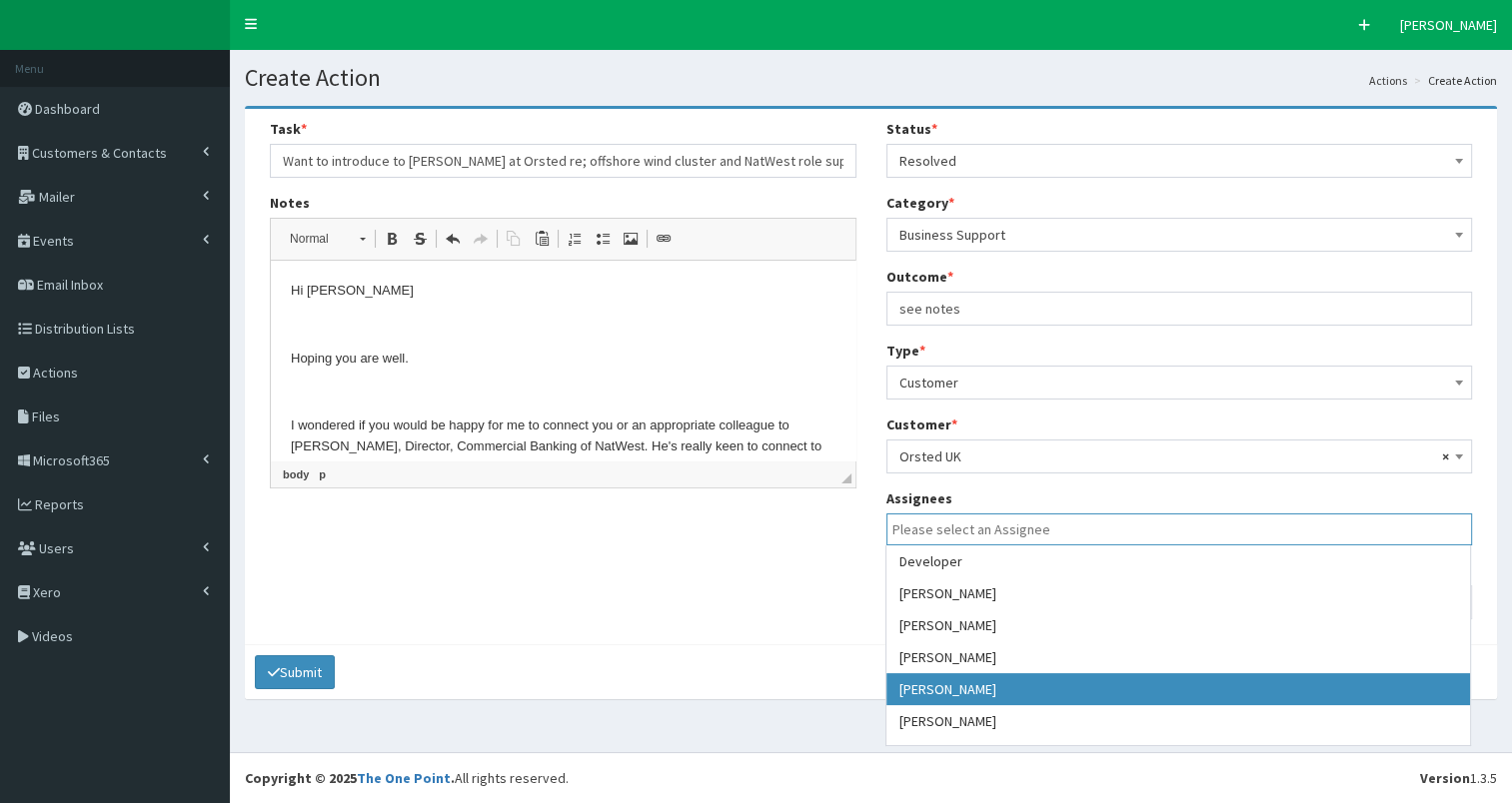 scroll, scrollTop: 74, scrollLeft: 0, axis: vertical 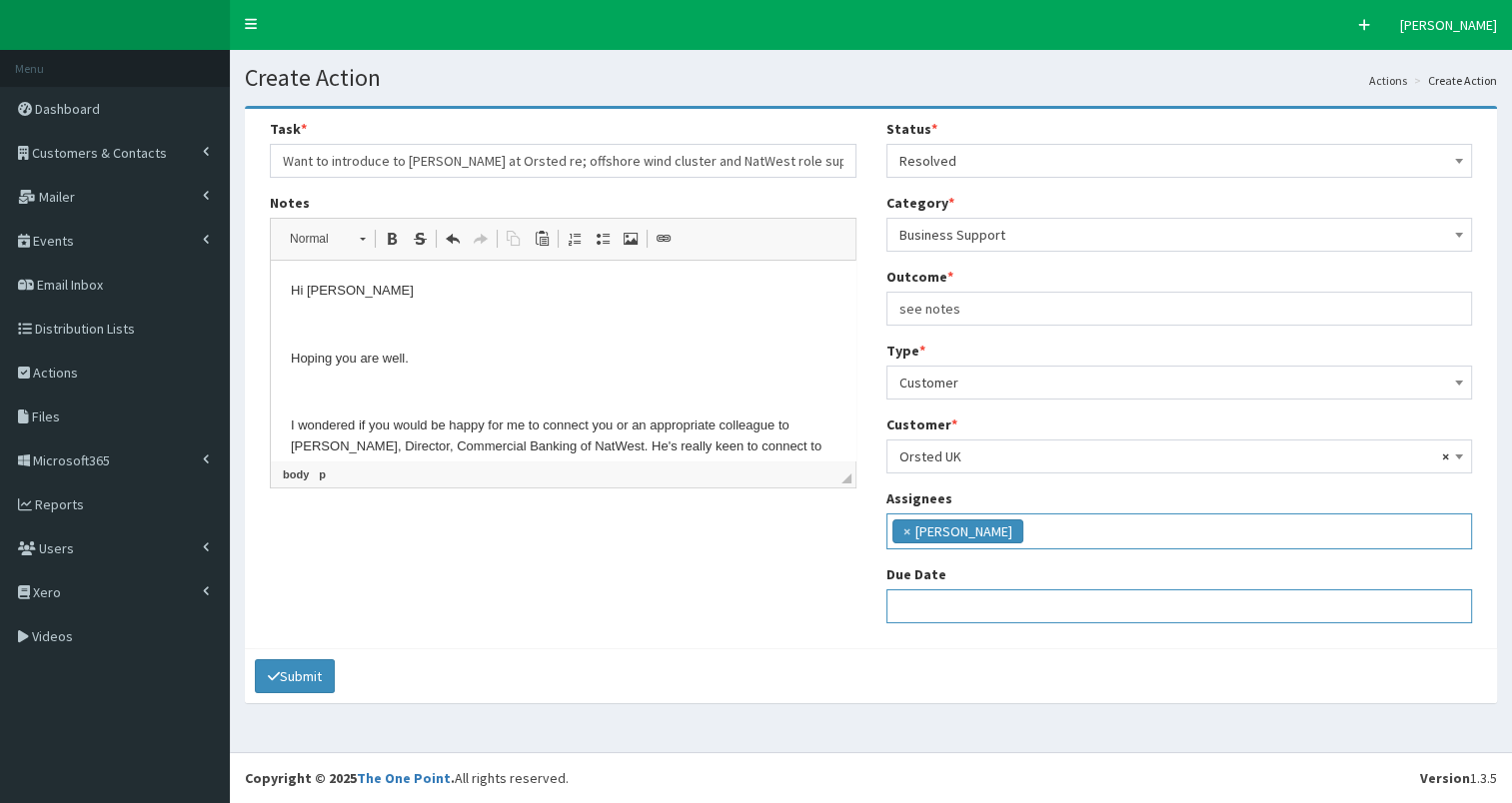 click at bounding box center [1179, 606] 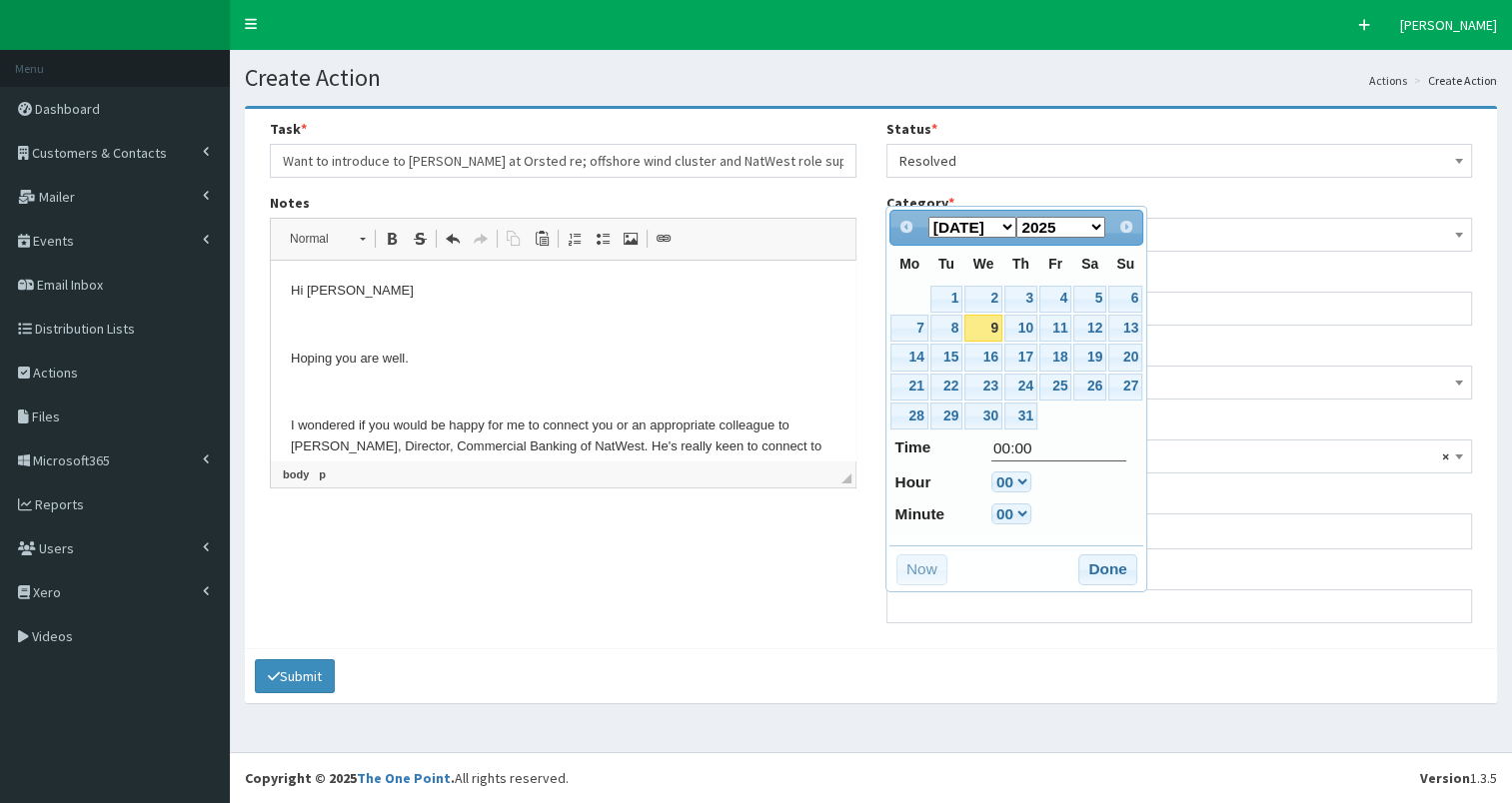 click on "9" at bounding box center (983, 328) 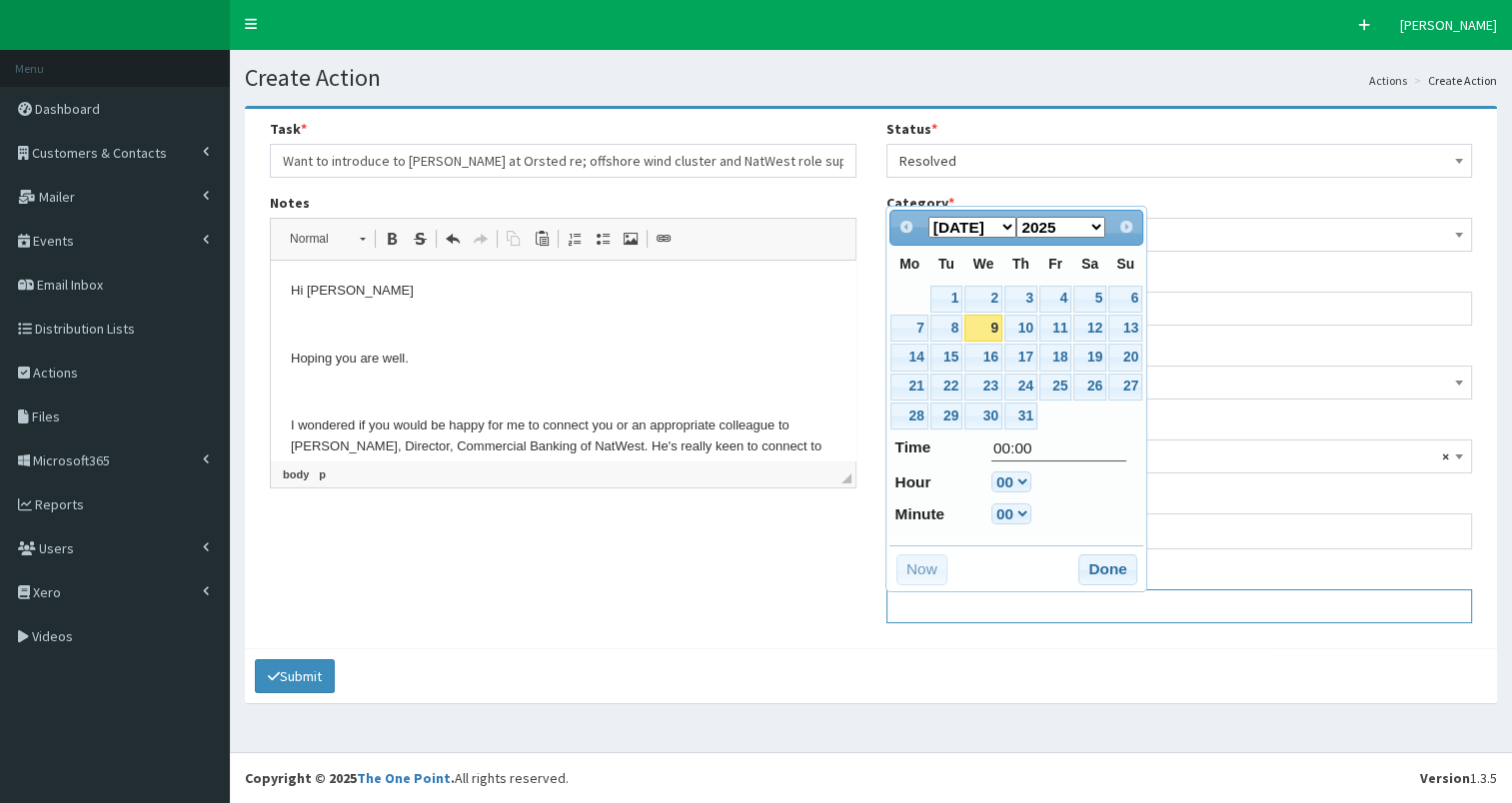 type on "09-07-2025 00:00" 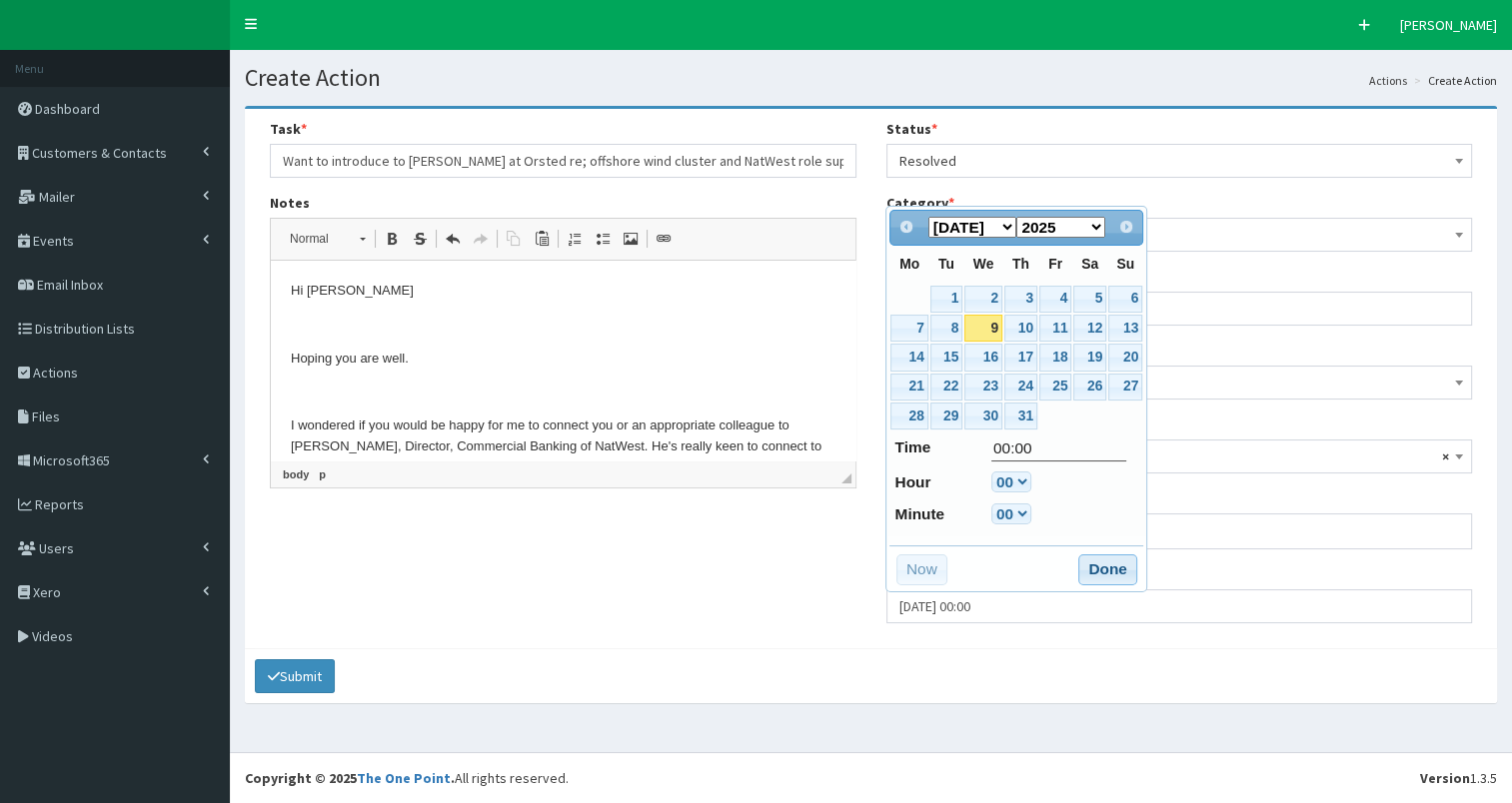 click on "Done" at bounding box center [1107, 570] 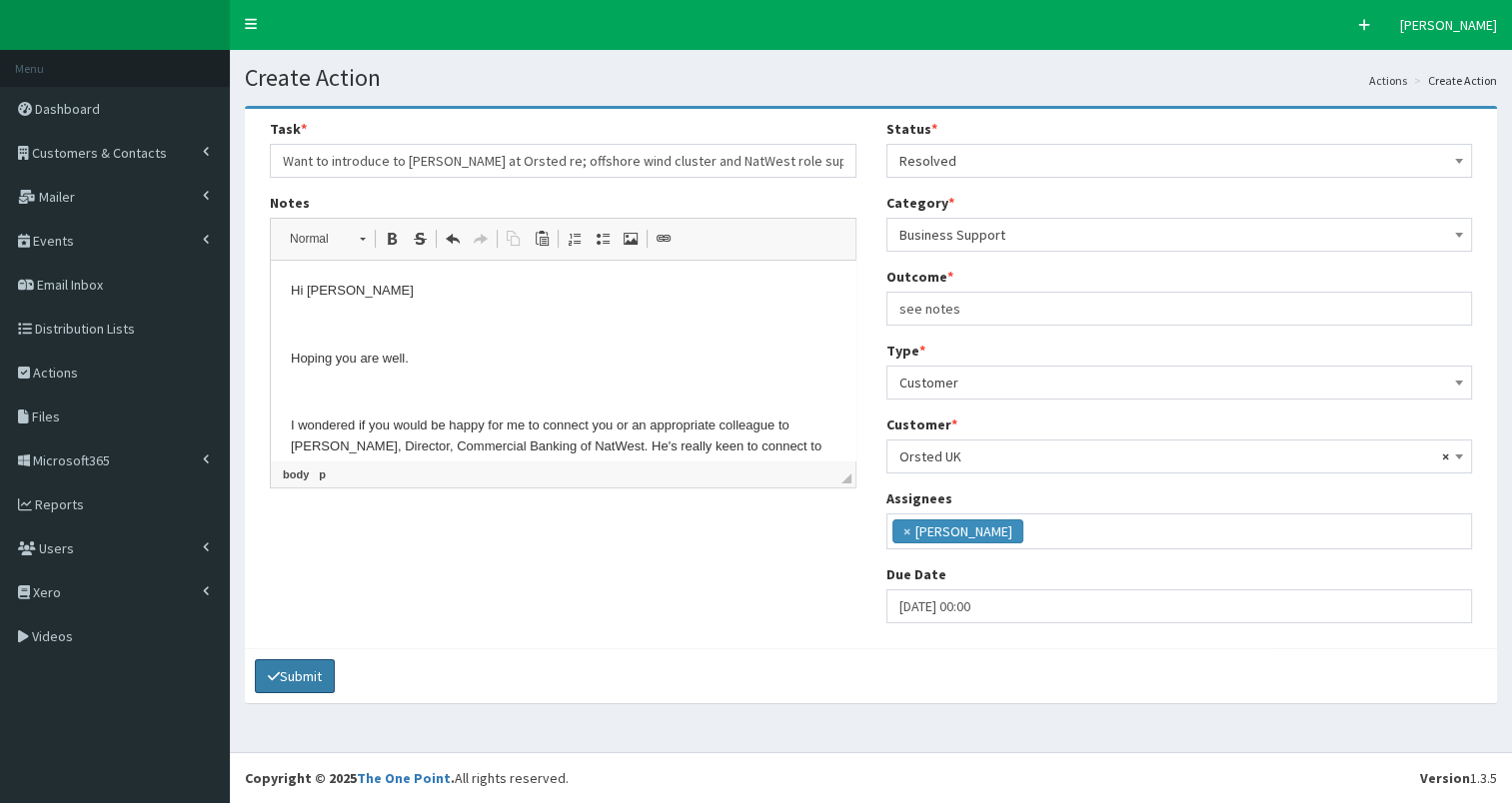 click on "Submit" at bounding box center (295, 676) 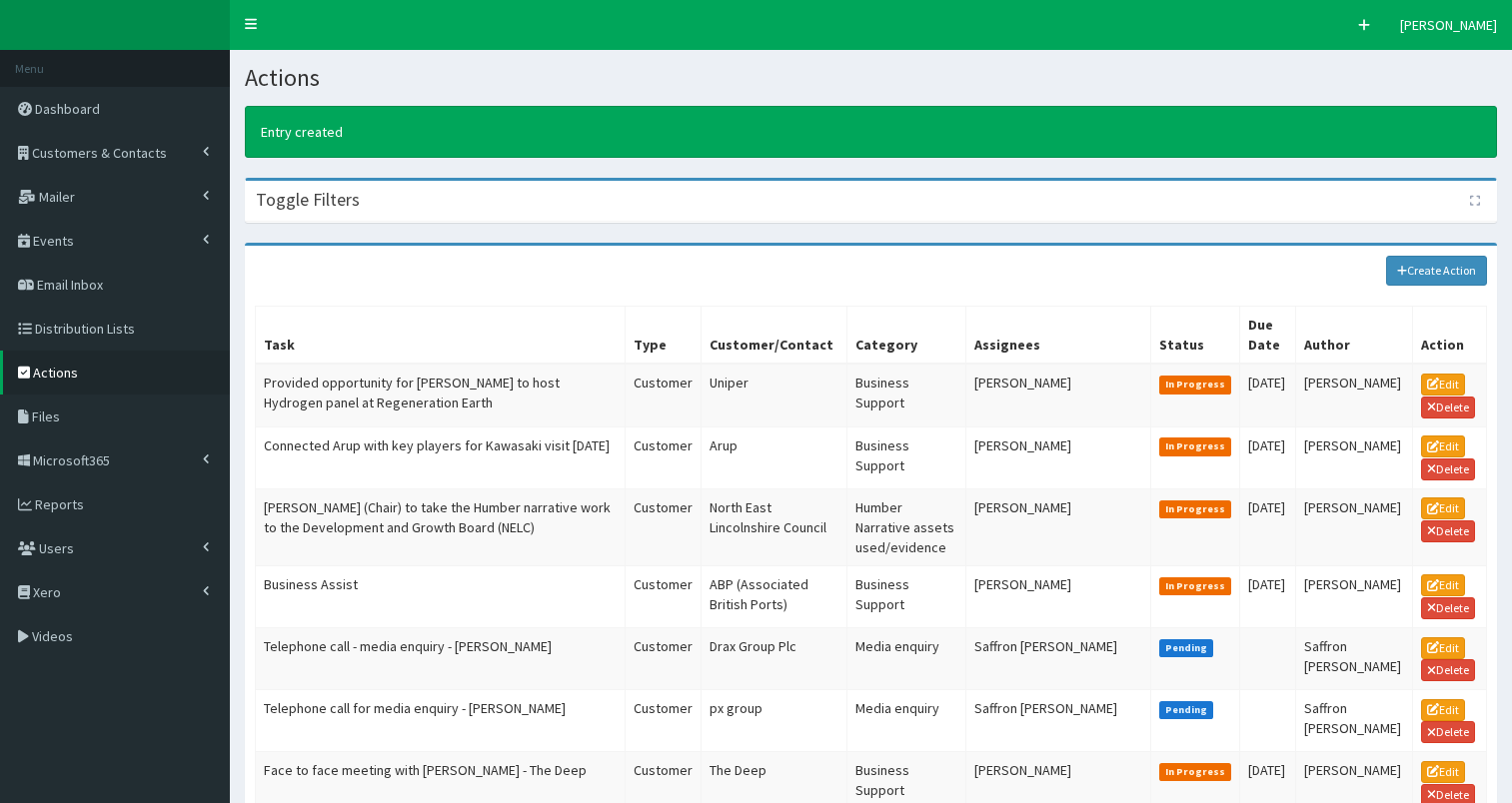 scroll, scrollTop: 0, scrollLeft: 0, axis: both 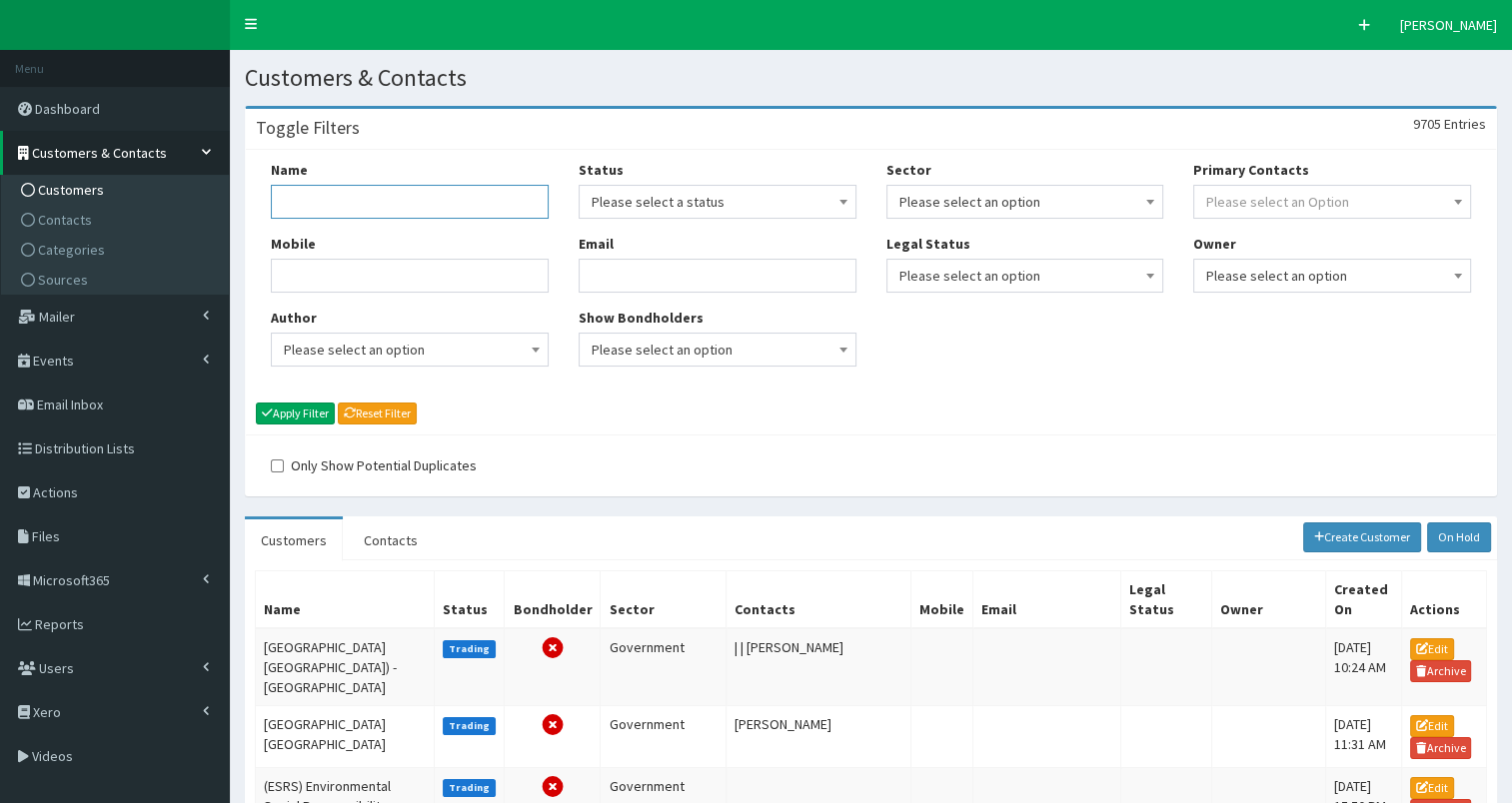 click on "Name" at bounding box center (410, 202) 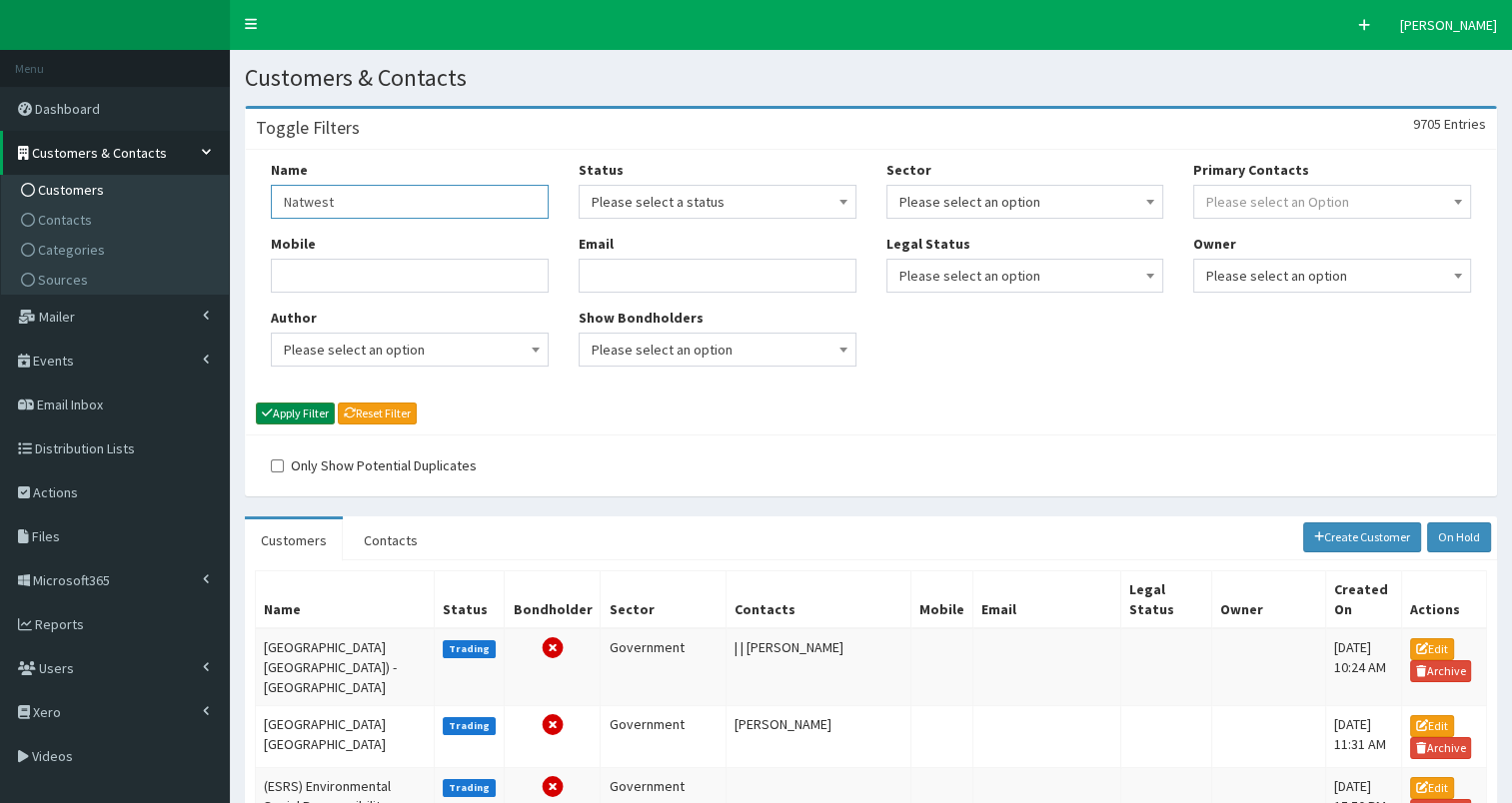 type on "Natwest" 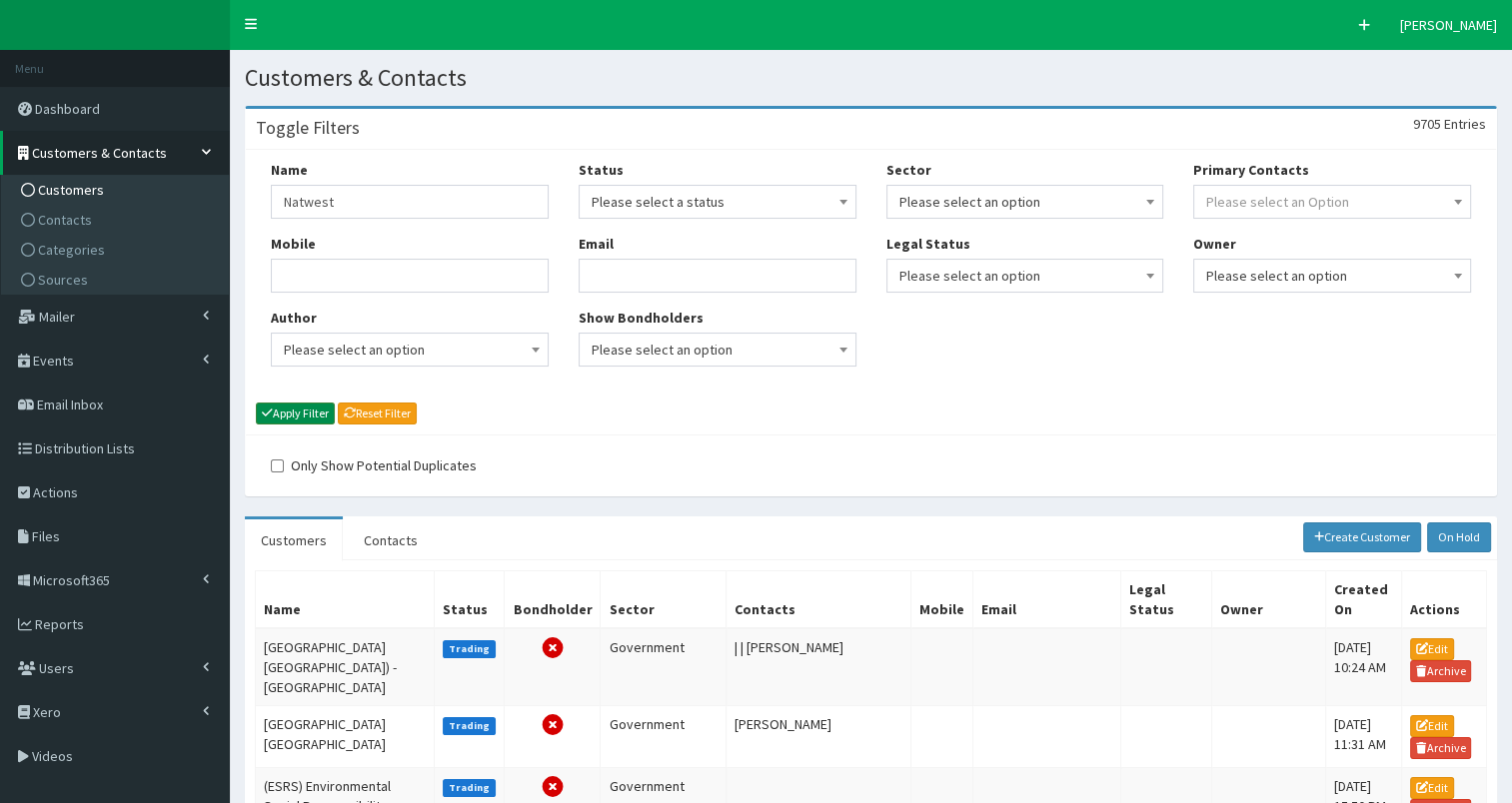 click on "Apply Filter" at bounding box center (295, 413) 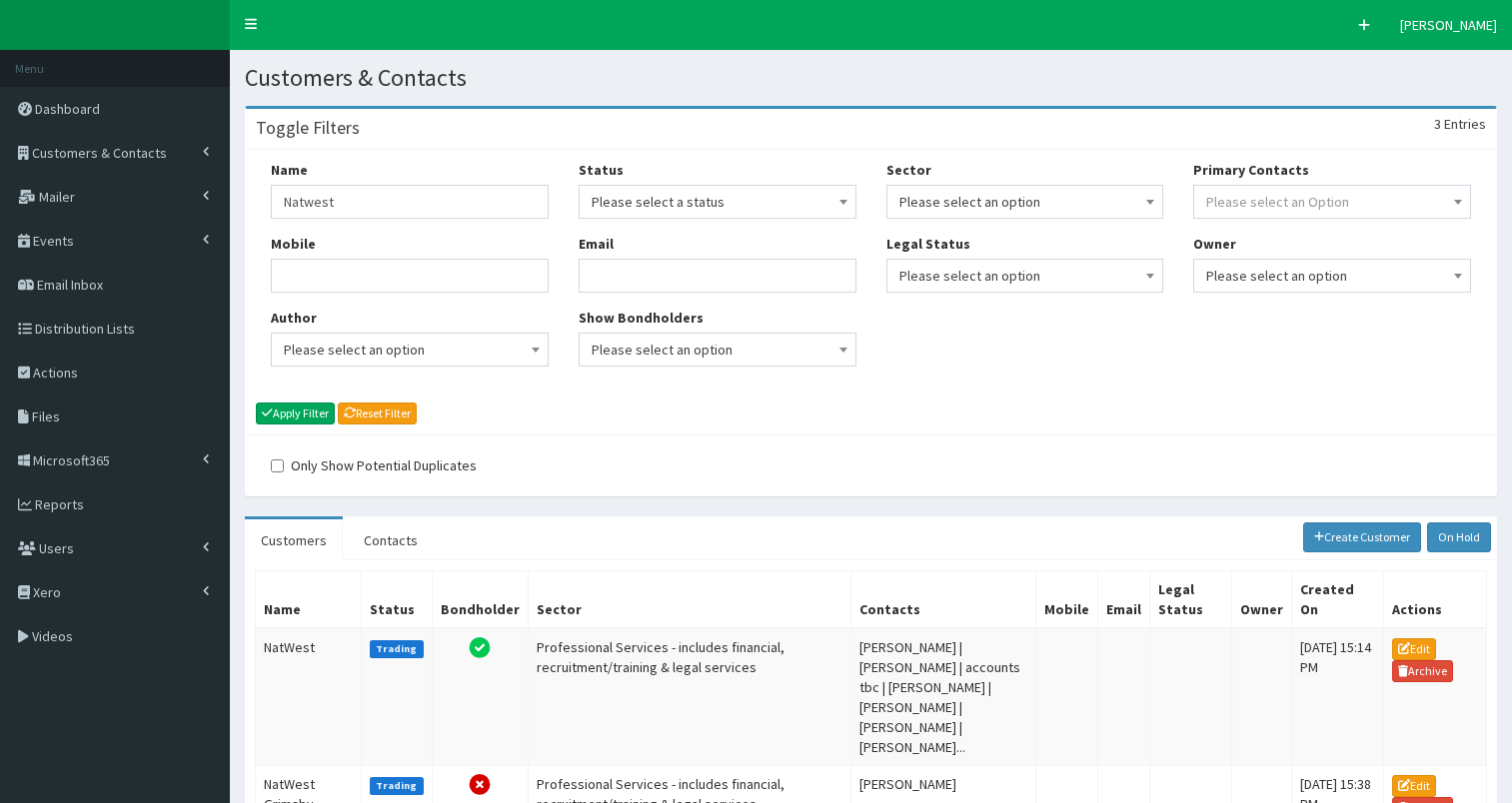 scroll, scrollTop: 0, scrollLeft: 0, axis: both 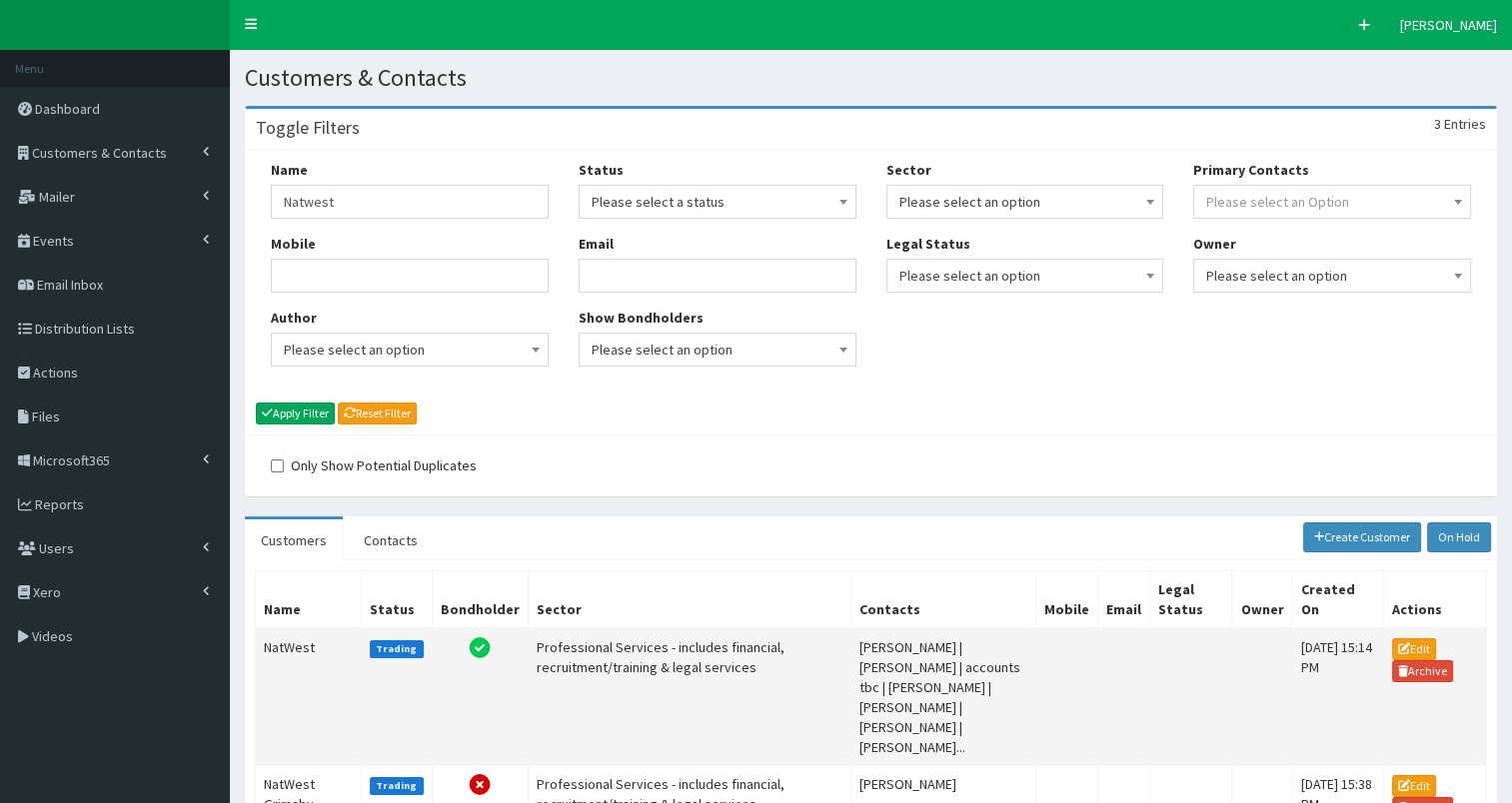 click on "NatWest" at bounding box center [309, 697] 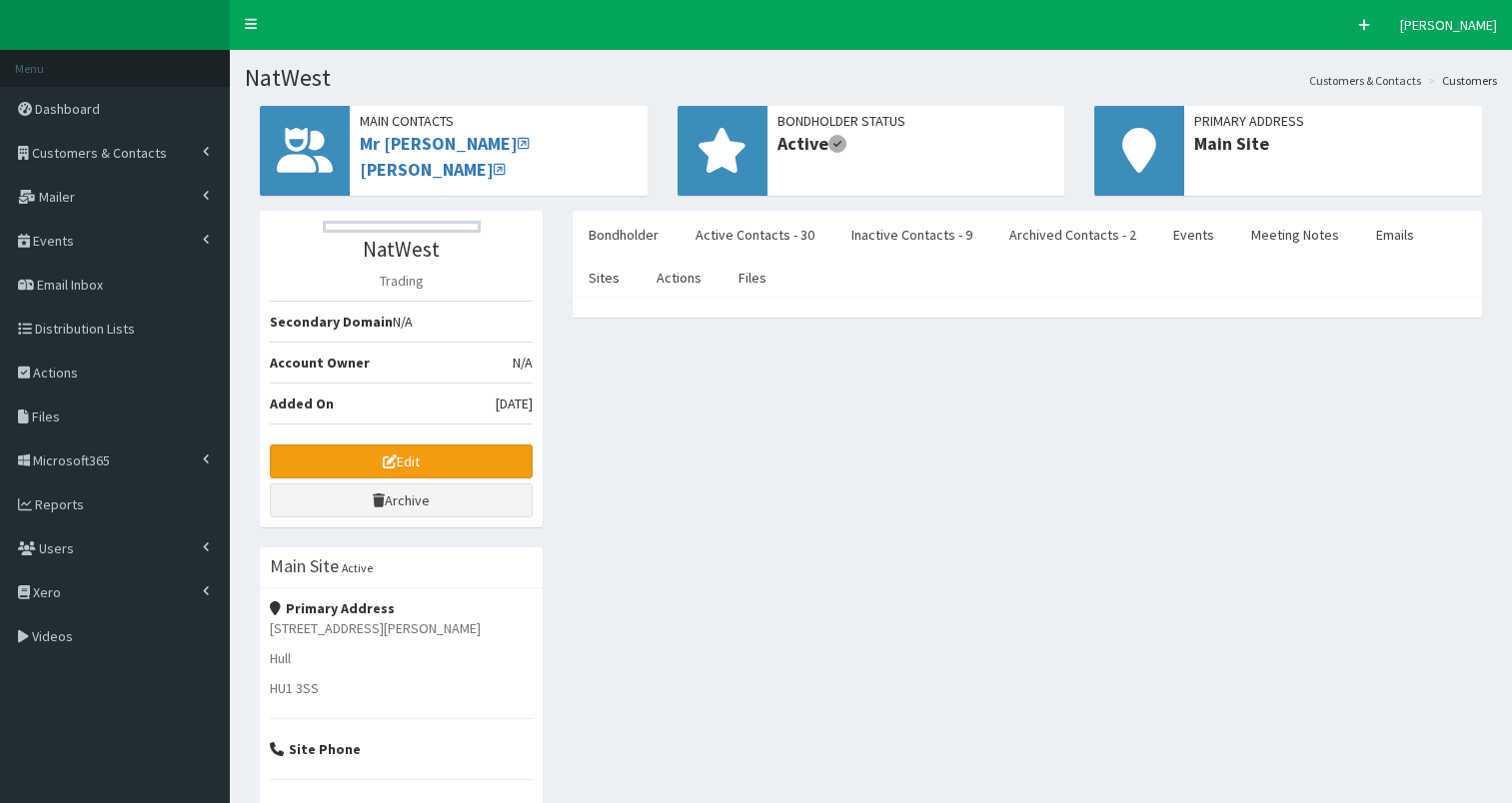 scroll, scrollTop: 0, scrollLeft: 0, axis: both 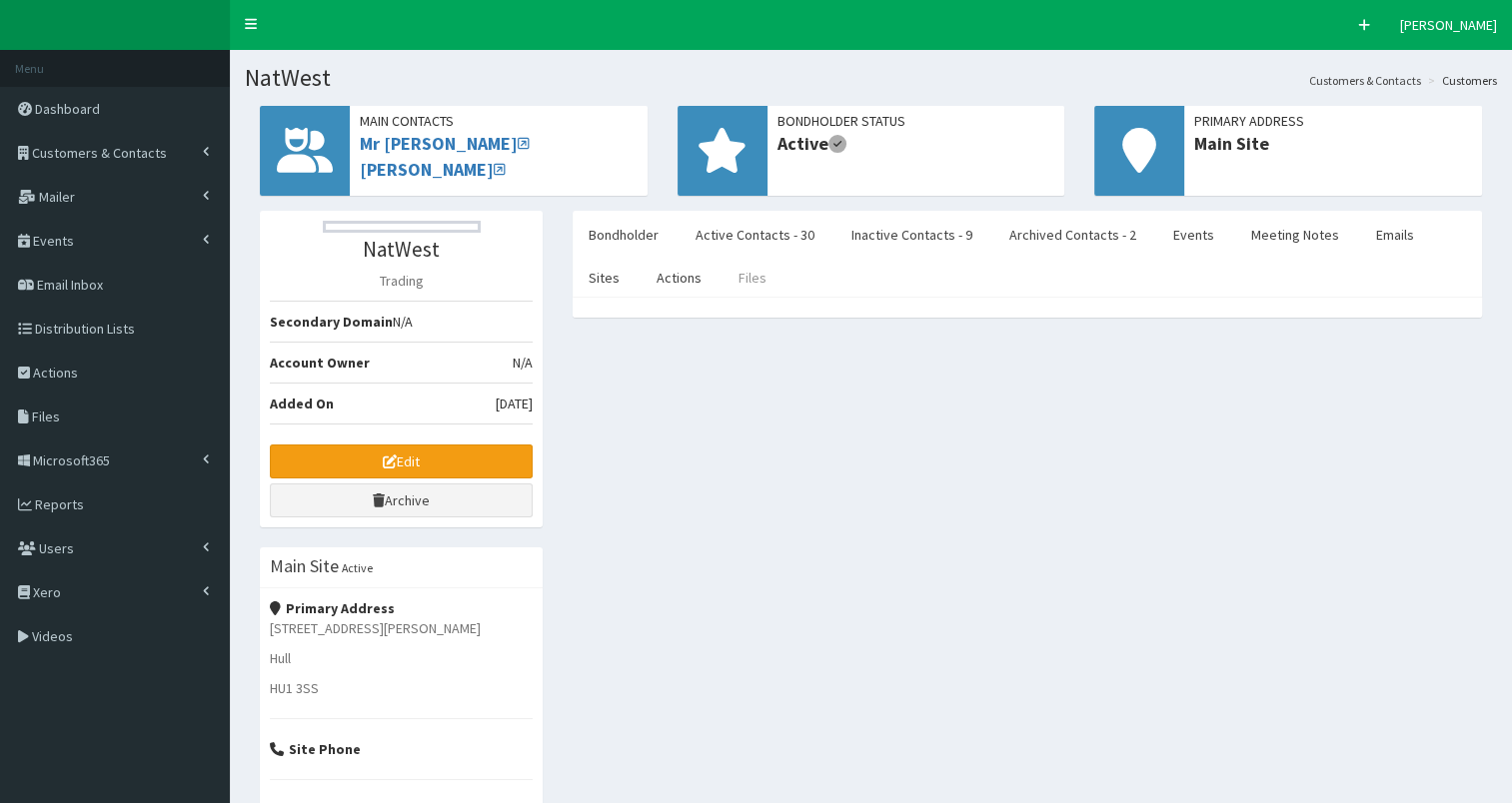 click on "Files" at bounding box center [753, 278] 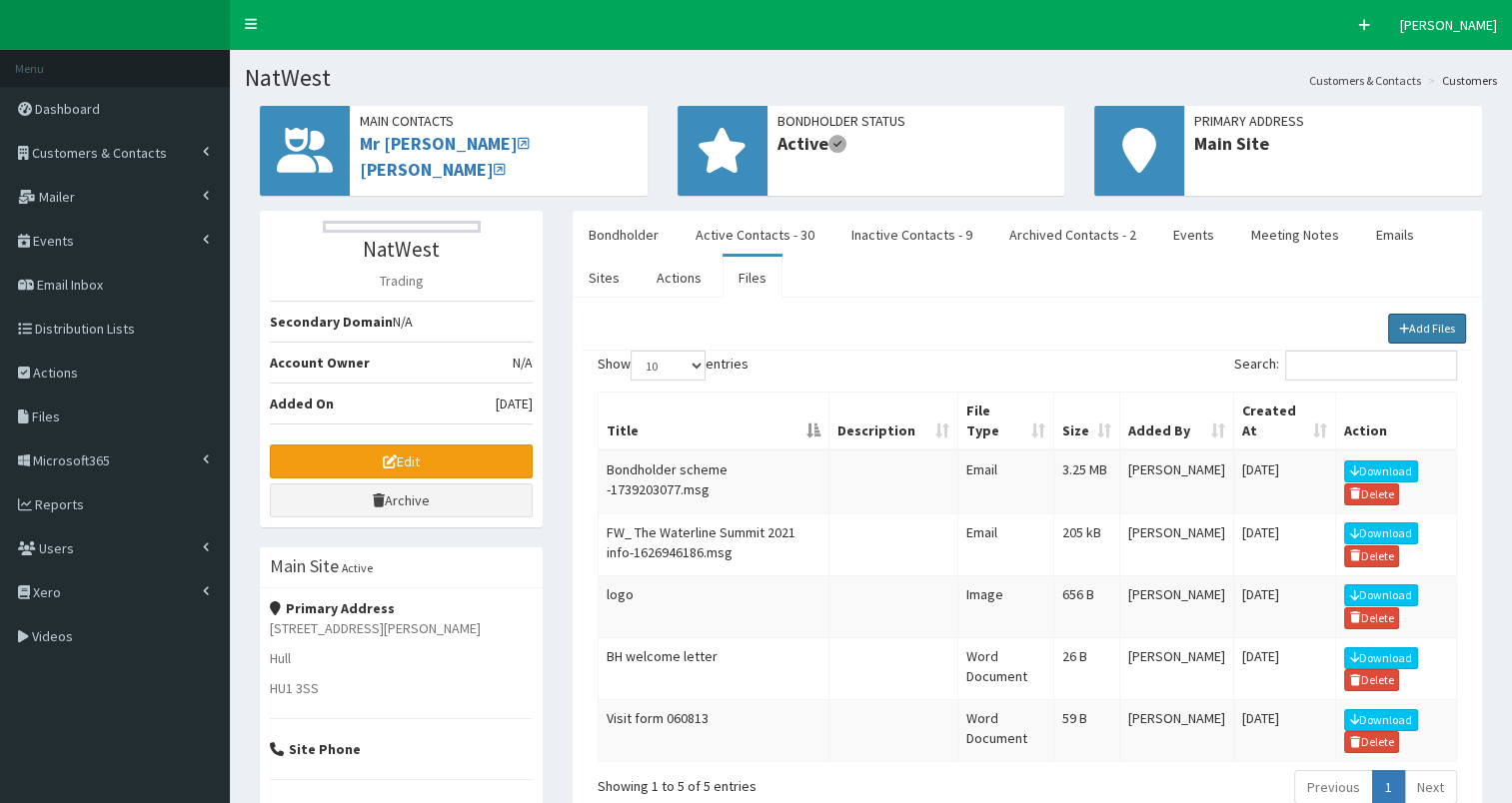 click on "Add Files" at bounding box center (1427, 329) 